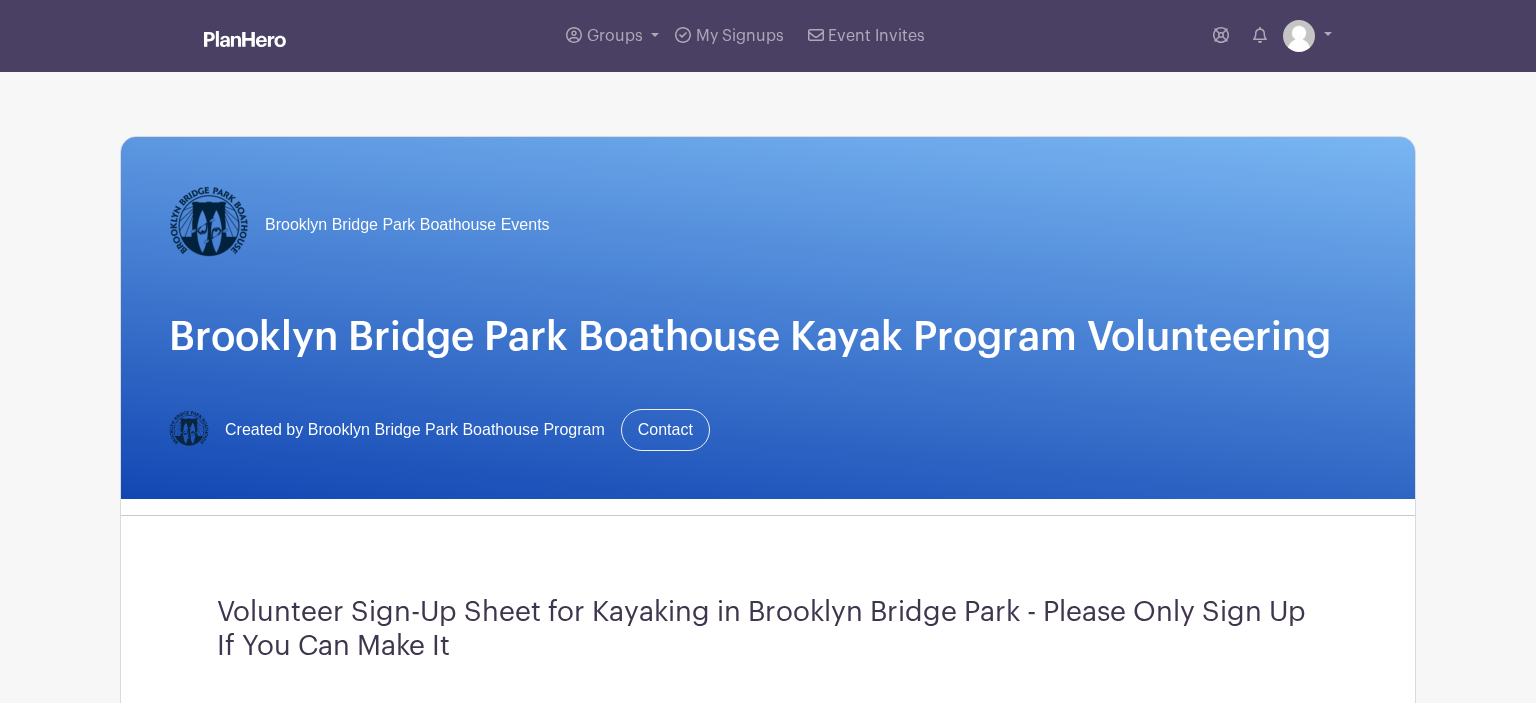scroll, scrollTop: 528, scrollLeft: 0, axis: vertical 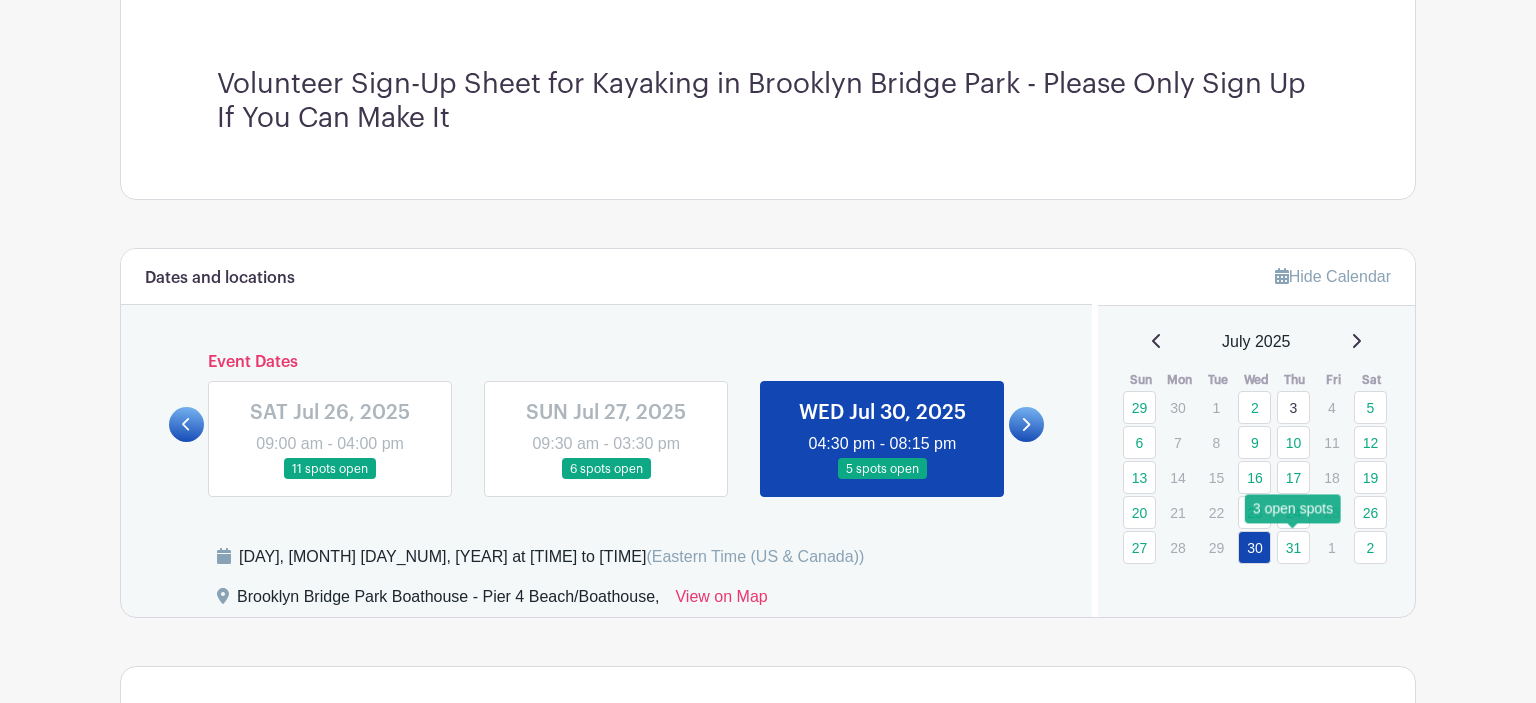 click on "31" at bounding box center [1293, 547] 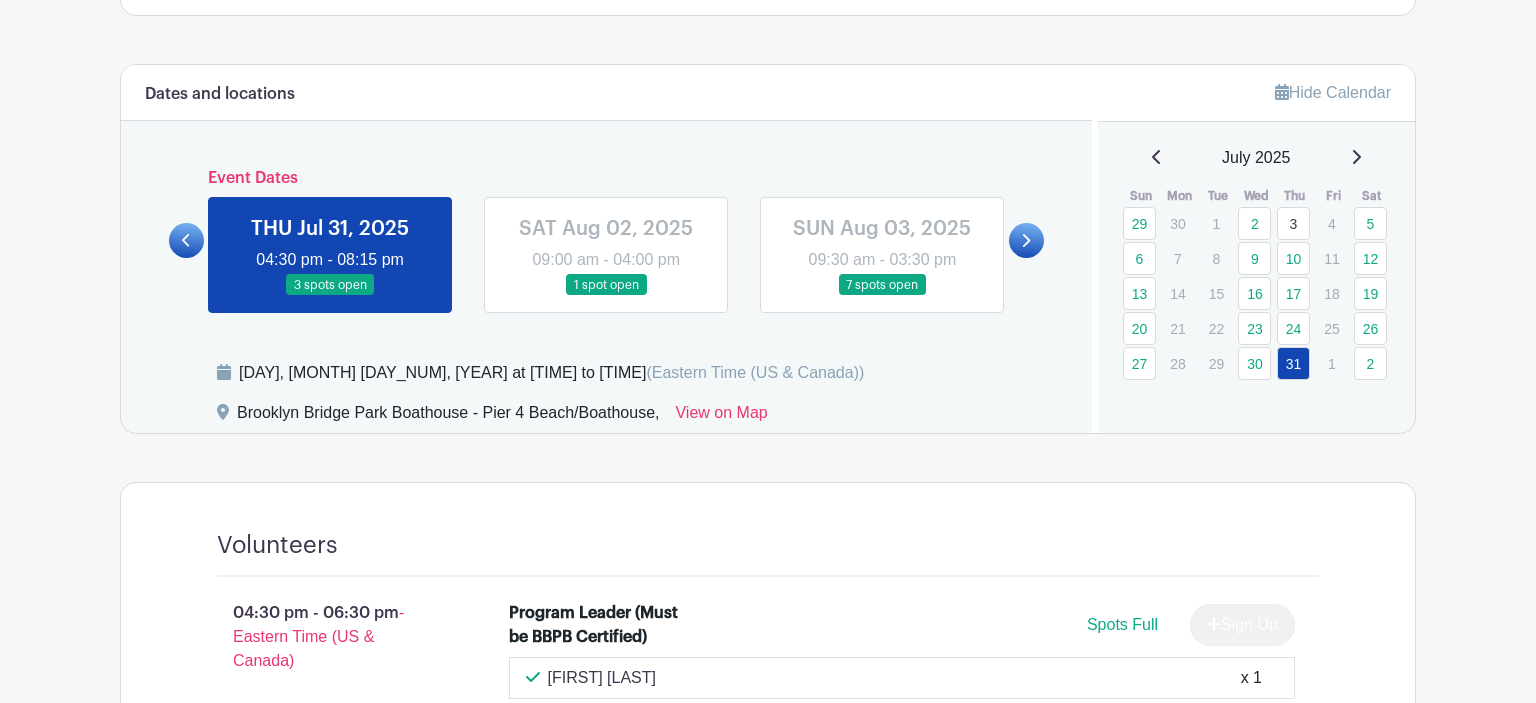scroll, scrollTop: 681, scrollLeft: 0, axis: vertical 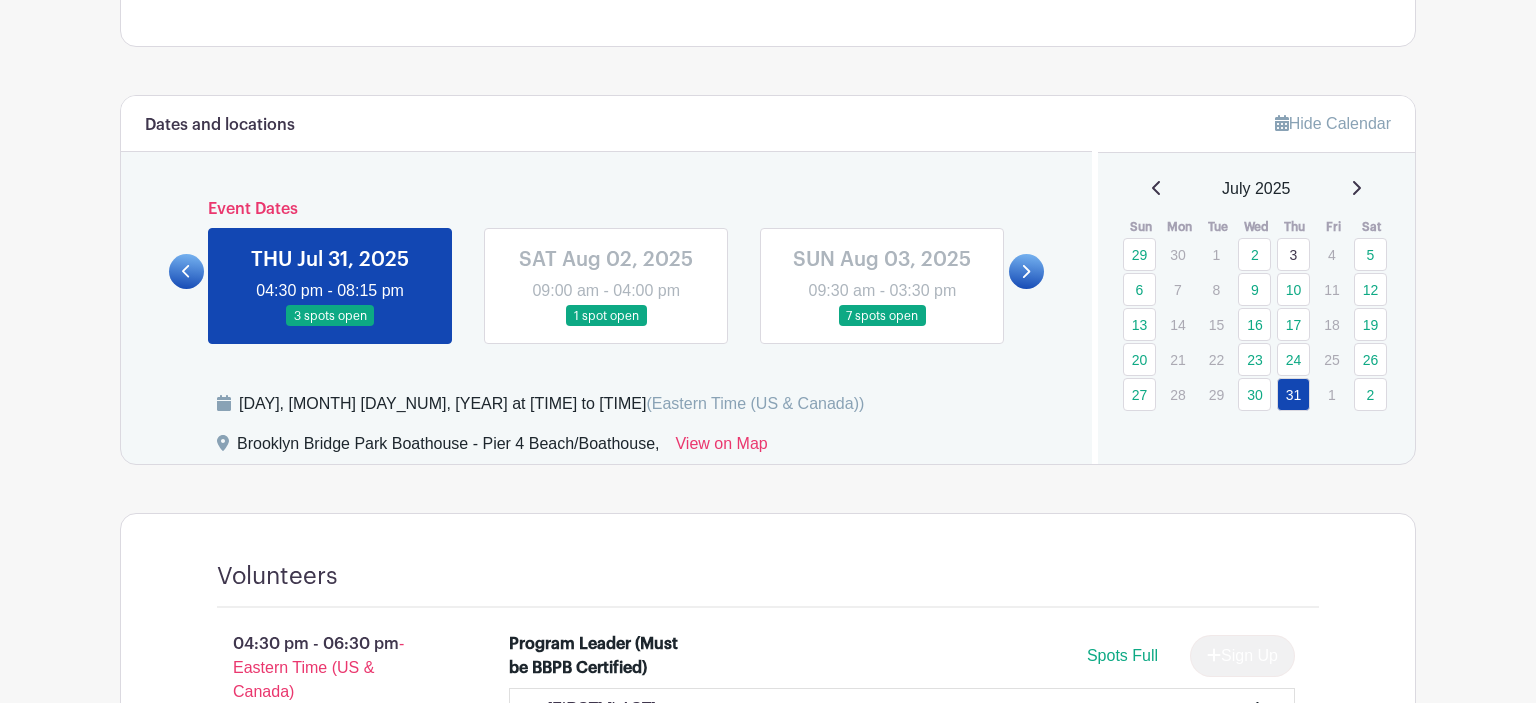 click at bounding box center [606, 327] 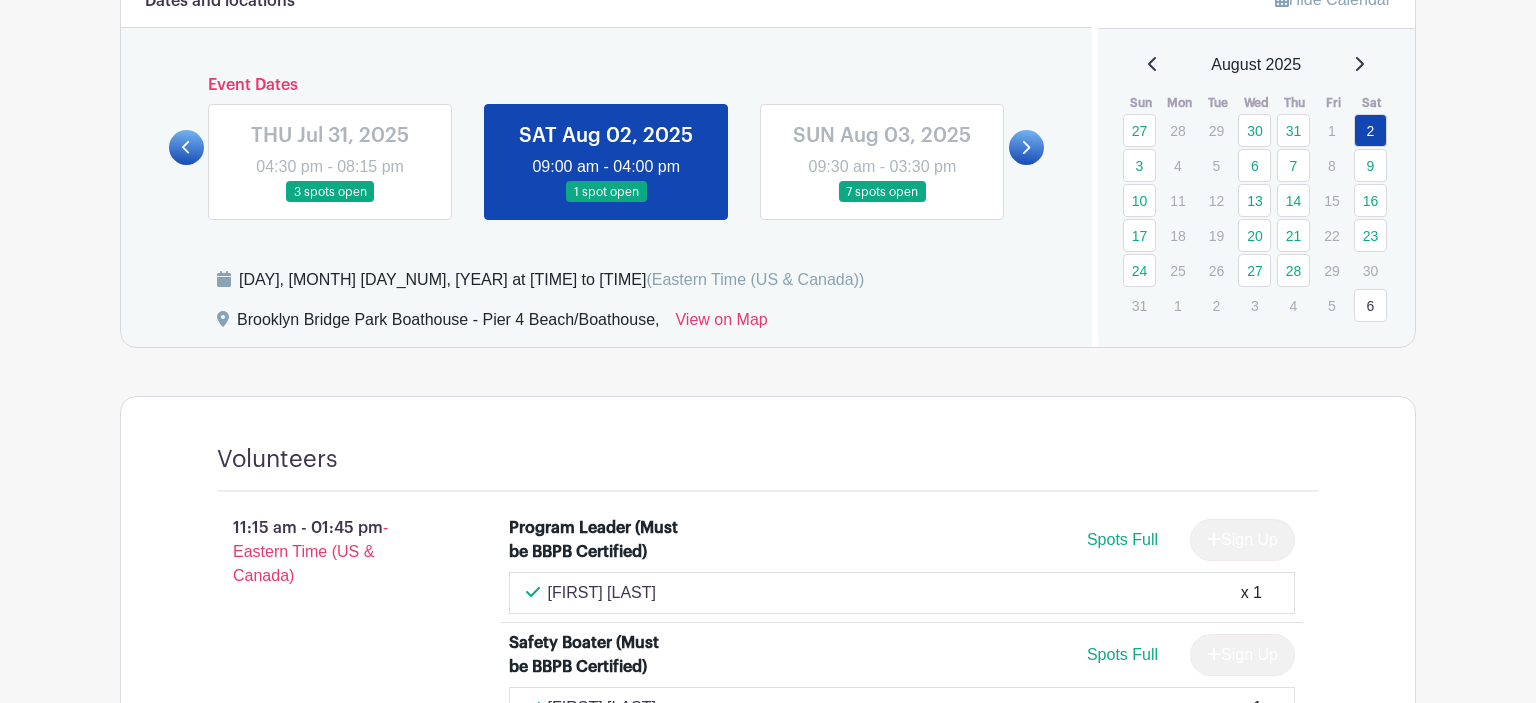 scroll, scrollTop: 792, scrollLeft: 0, axis: vertical 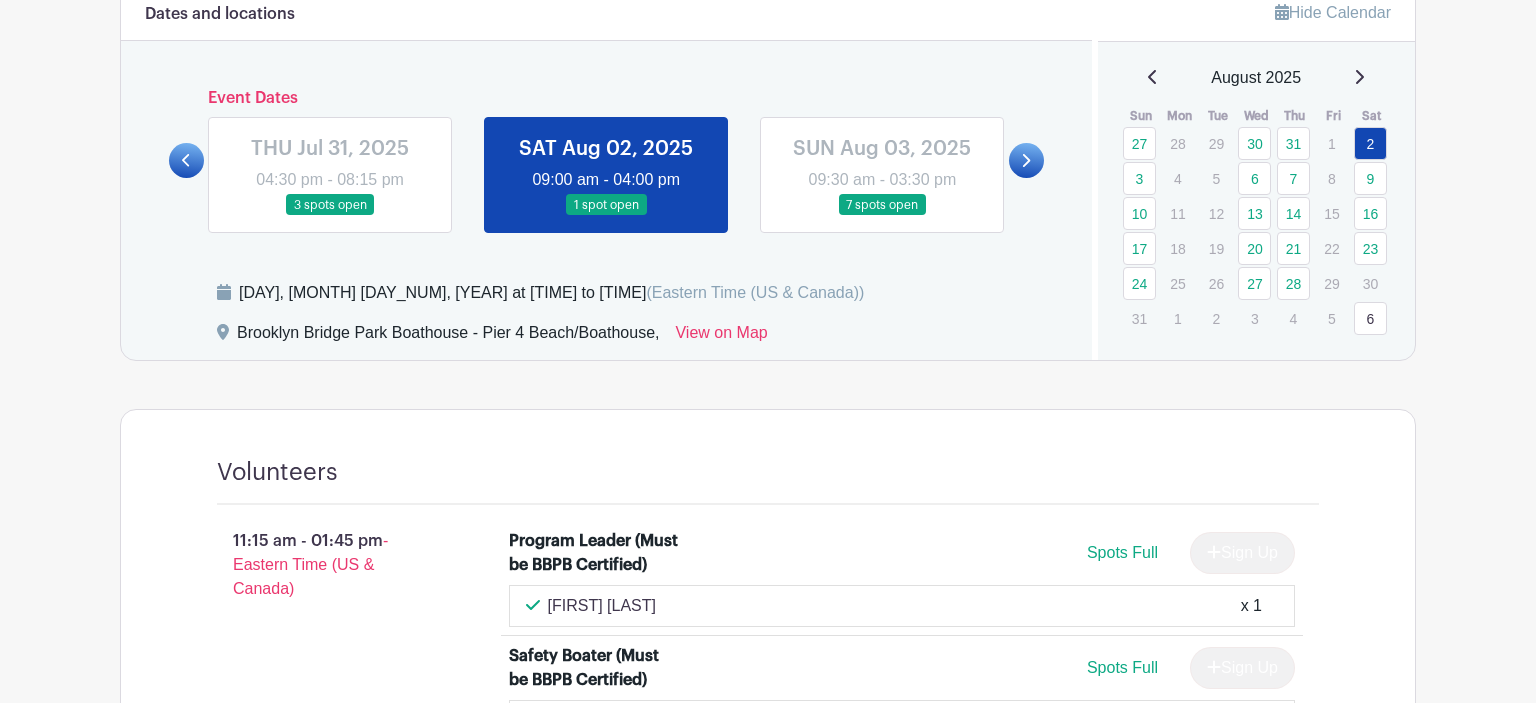 click at bounding box center (882, 216) 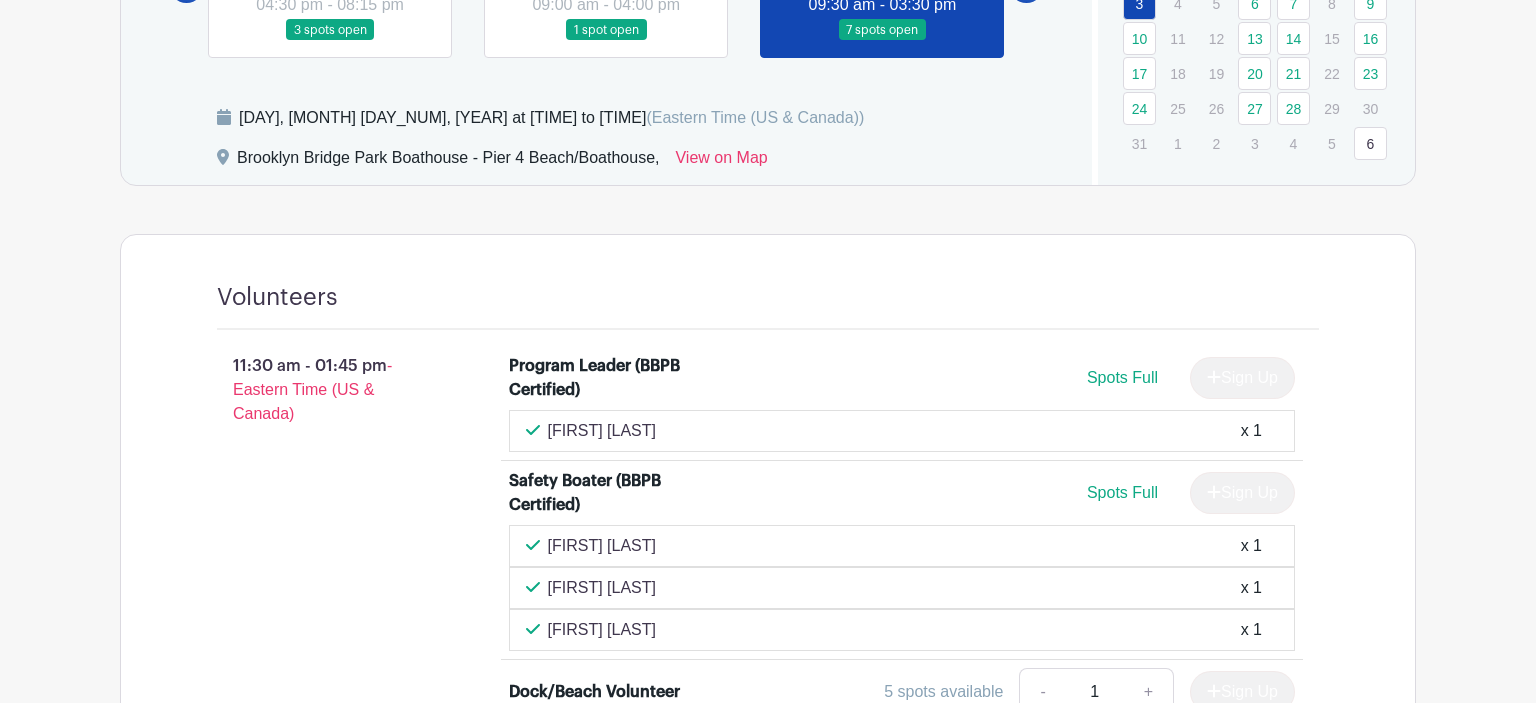 scroll, scrollTop: 960, scrollLeft: 0, axis: vertical 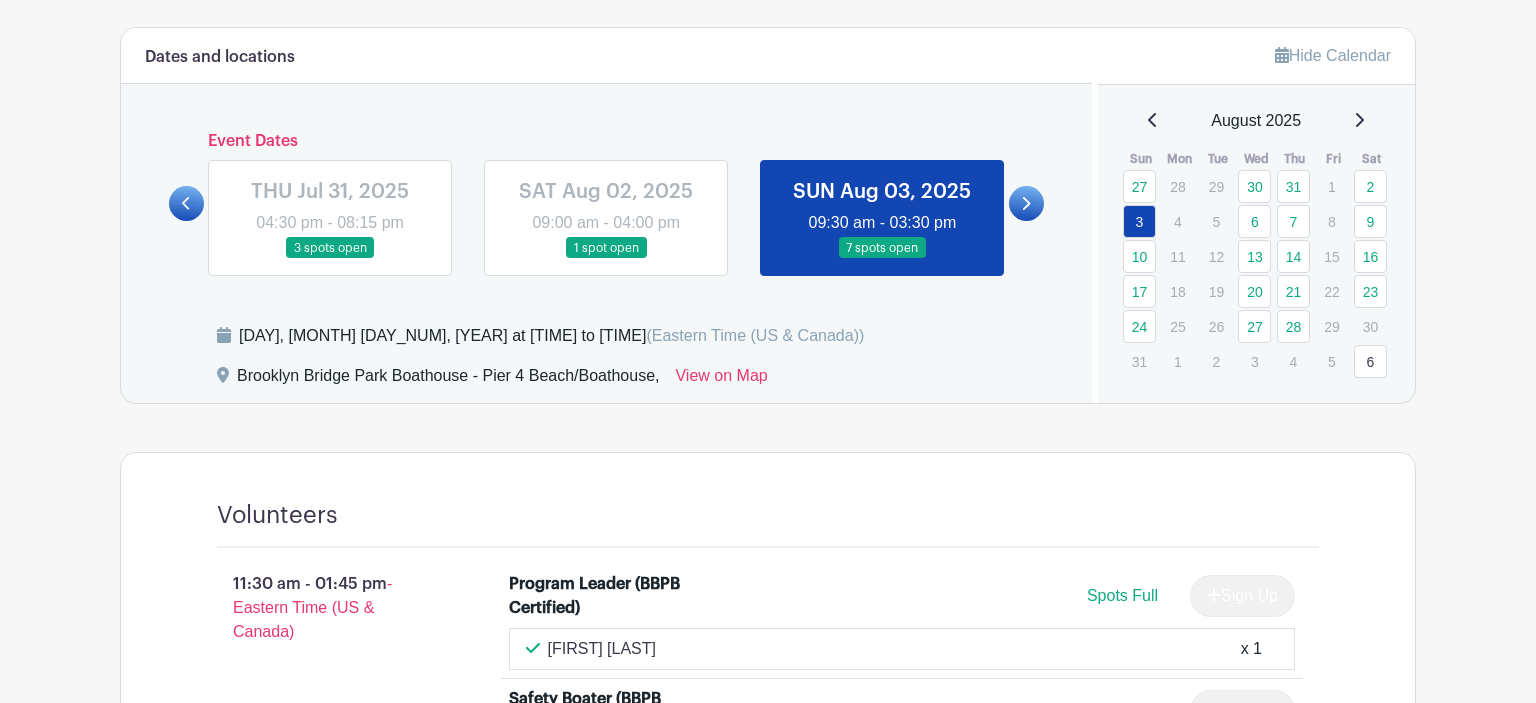 click 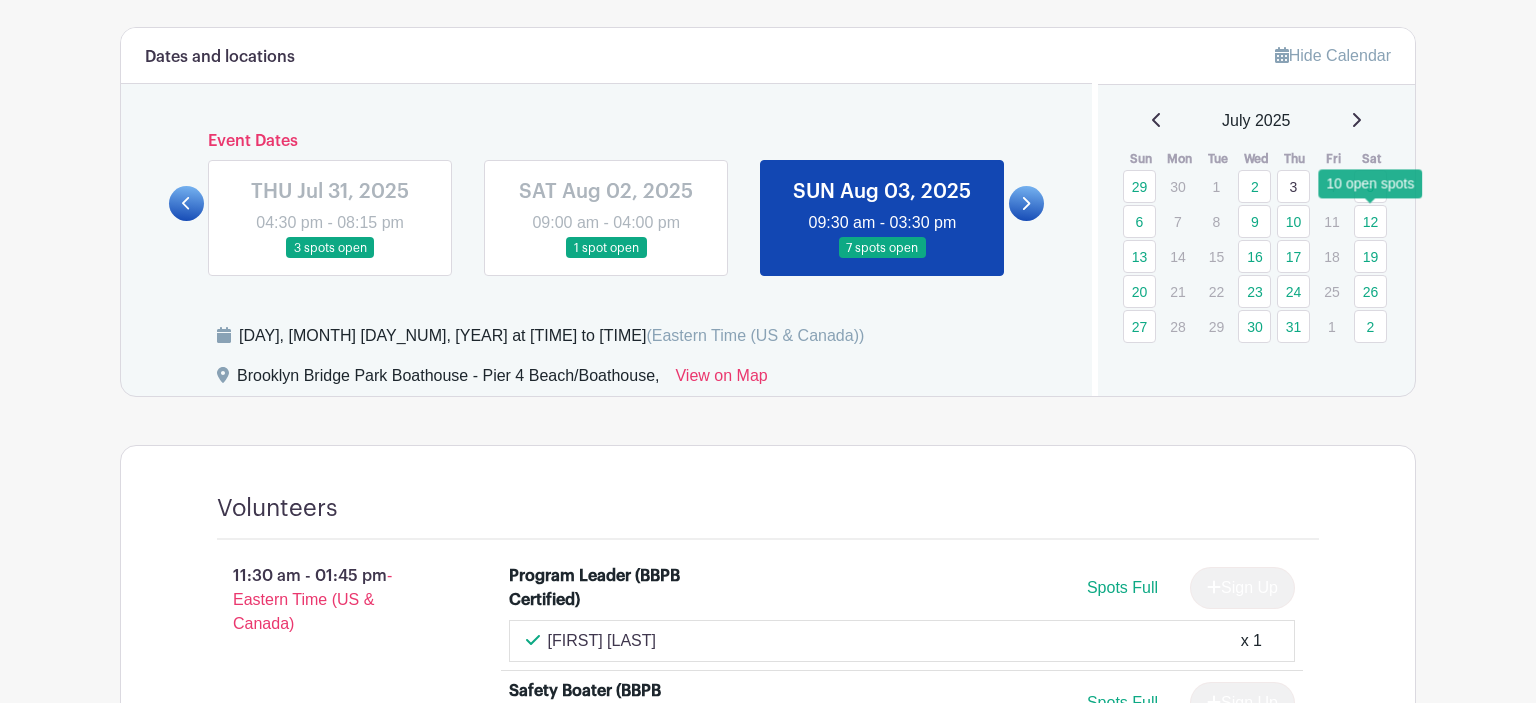 click on "12" at bounding box center (1370, 221) 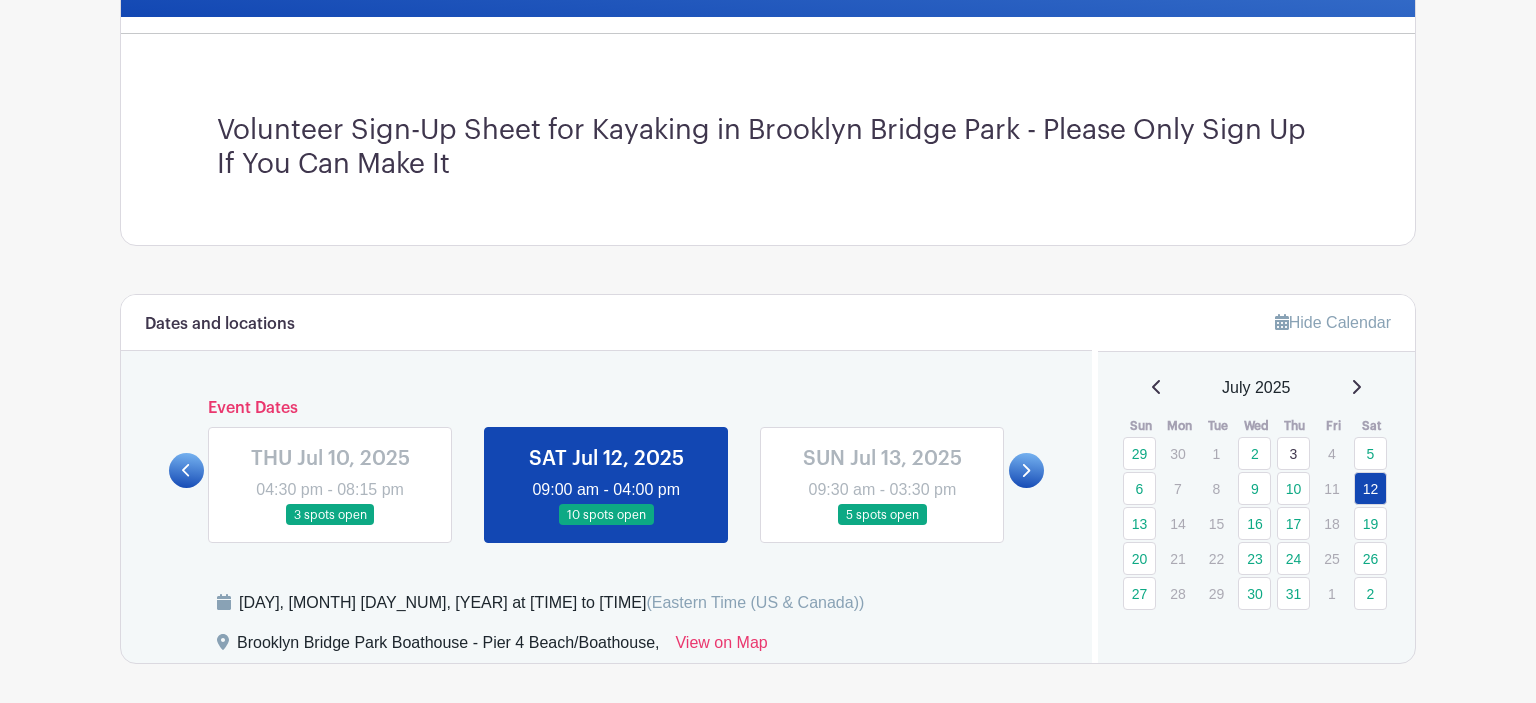 scroll, scrollTop: 481, scrollLeft: 0, axis: vertical 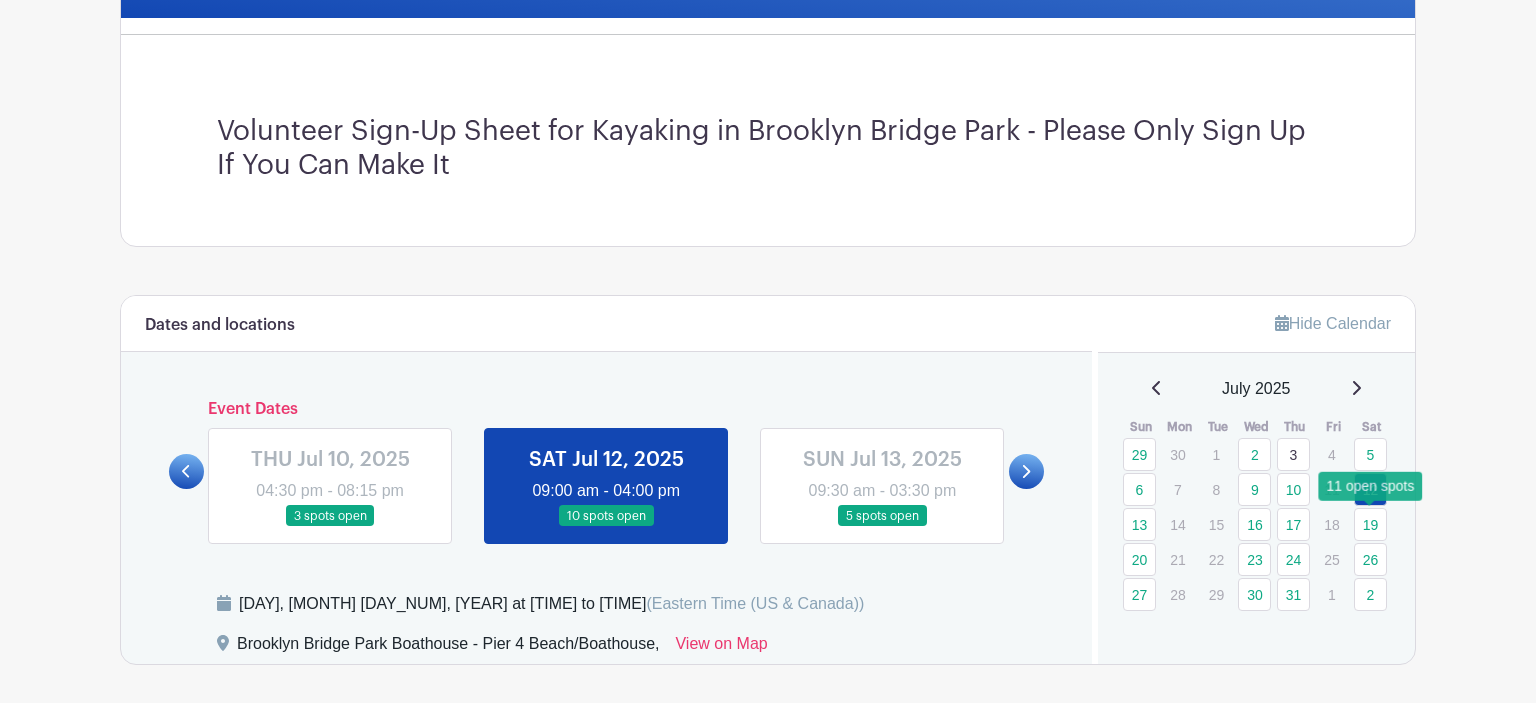 drag, startPoint x: 1370, startPoint y: 526, endPoint x: 1435, endPoint y: 506, distance: 68.007355 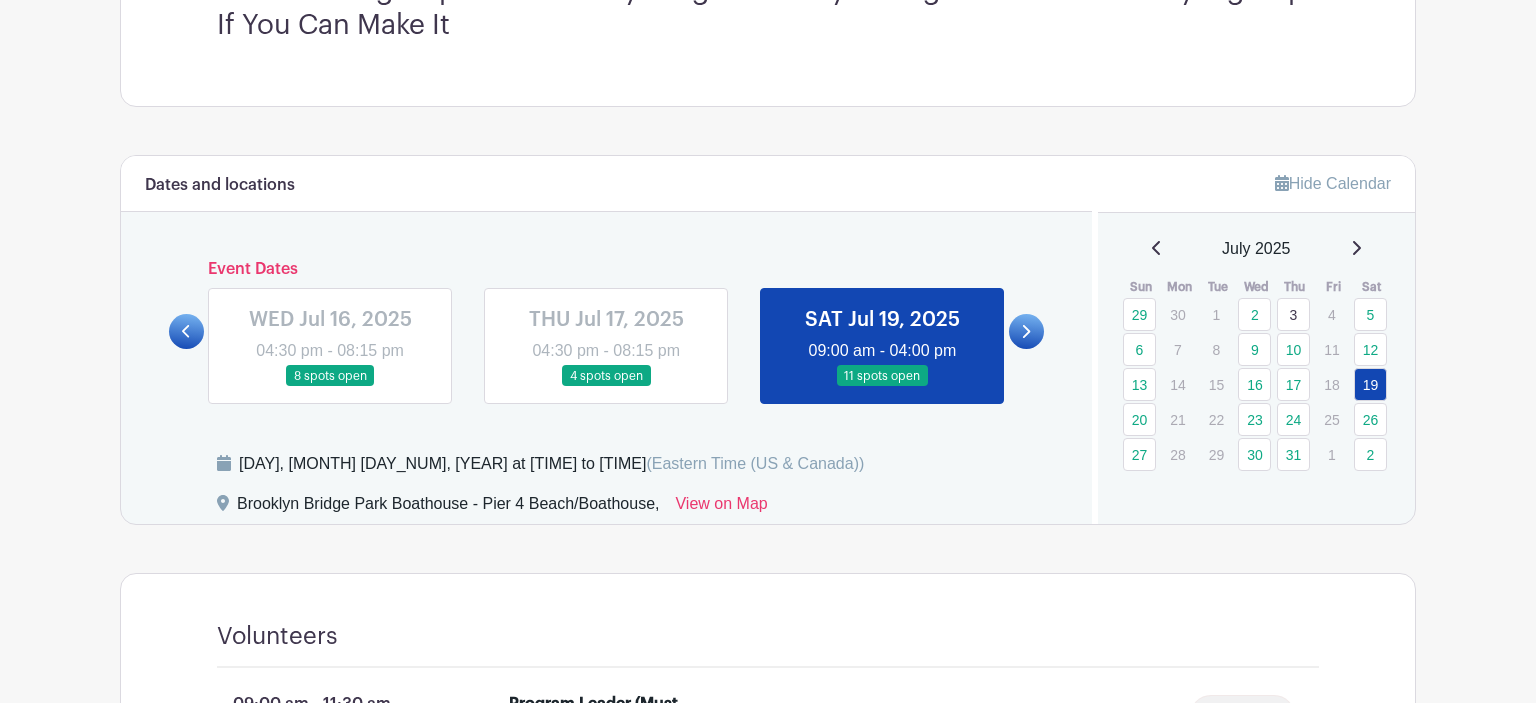 scroll, scrollTop: 368, scrollLeft: 0, axis: vertical 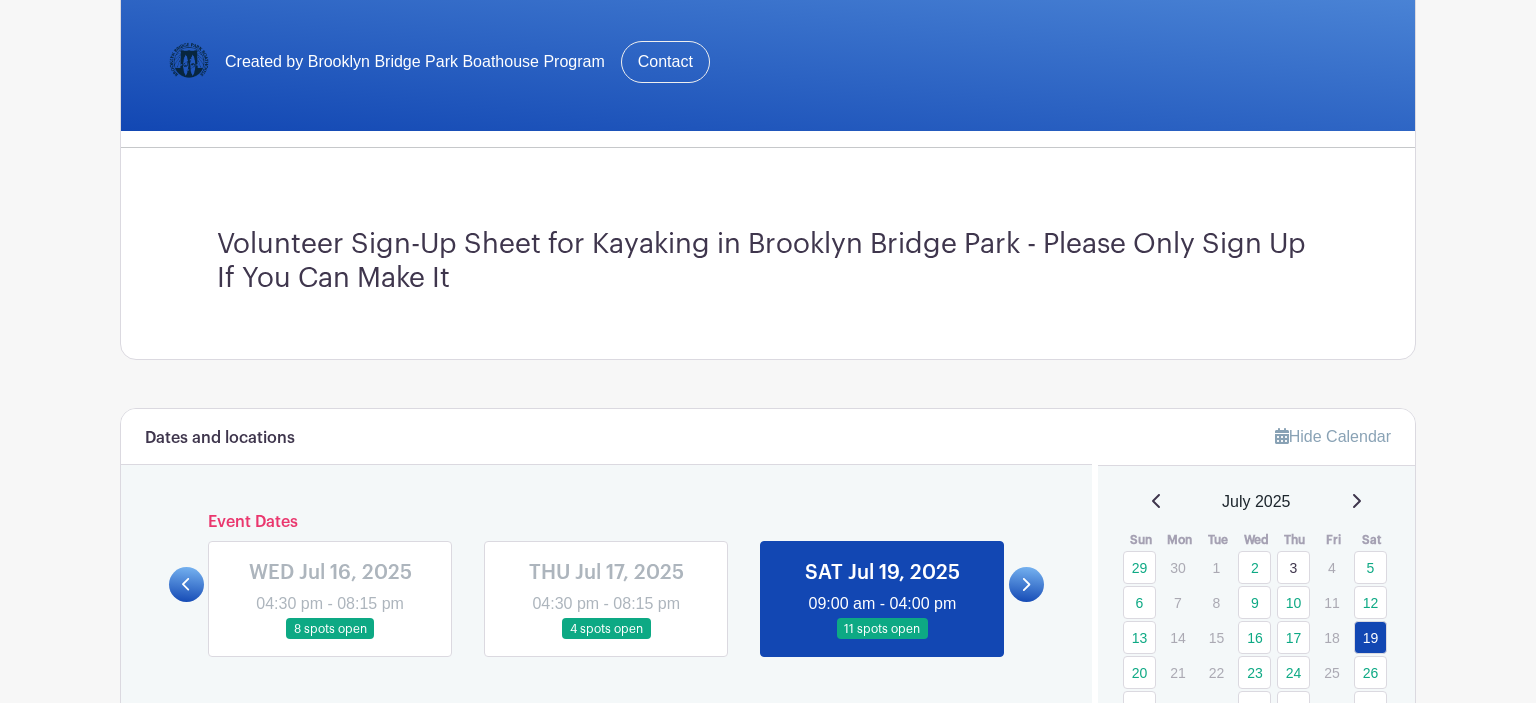 click 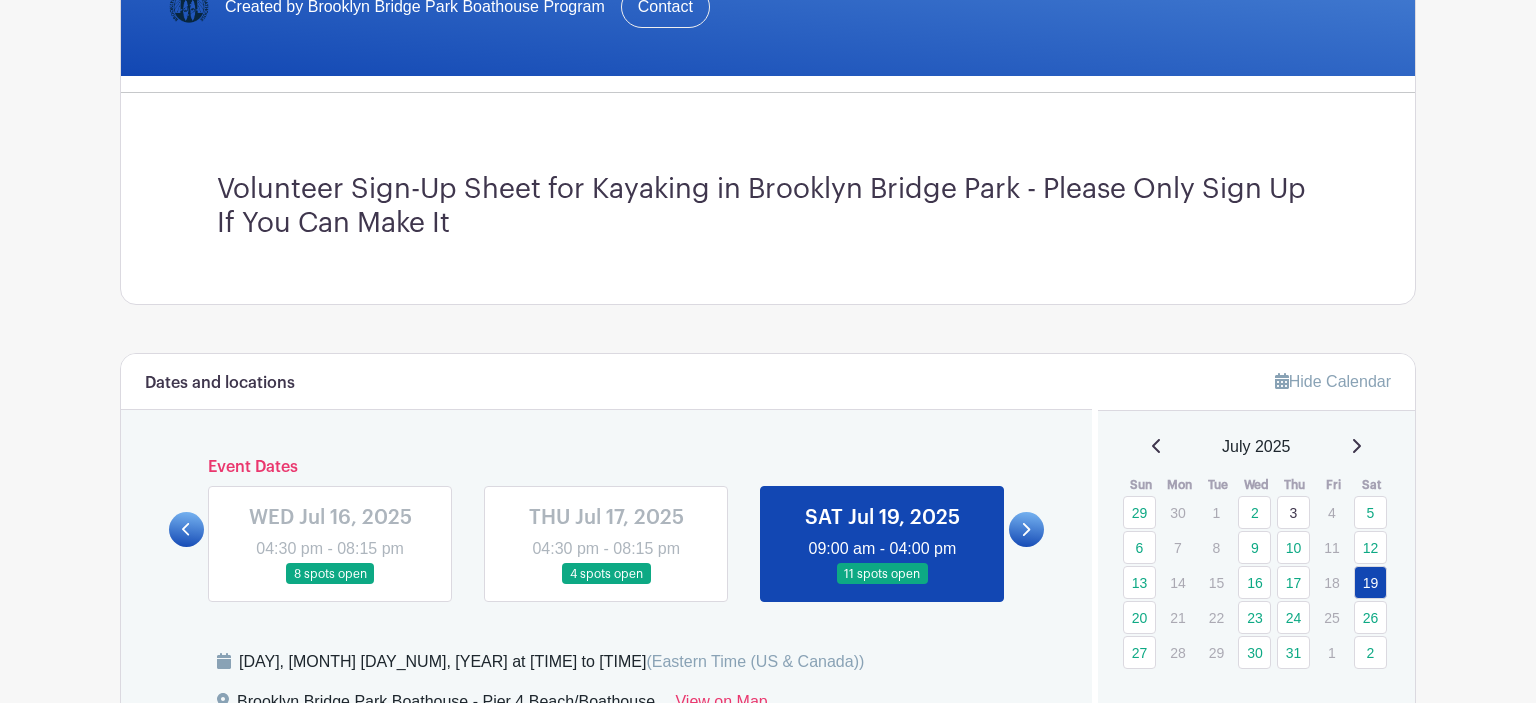 scroll, scrollTop: 473, scrollLeft: 0, axis: vertical 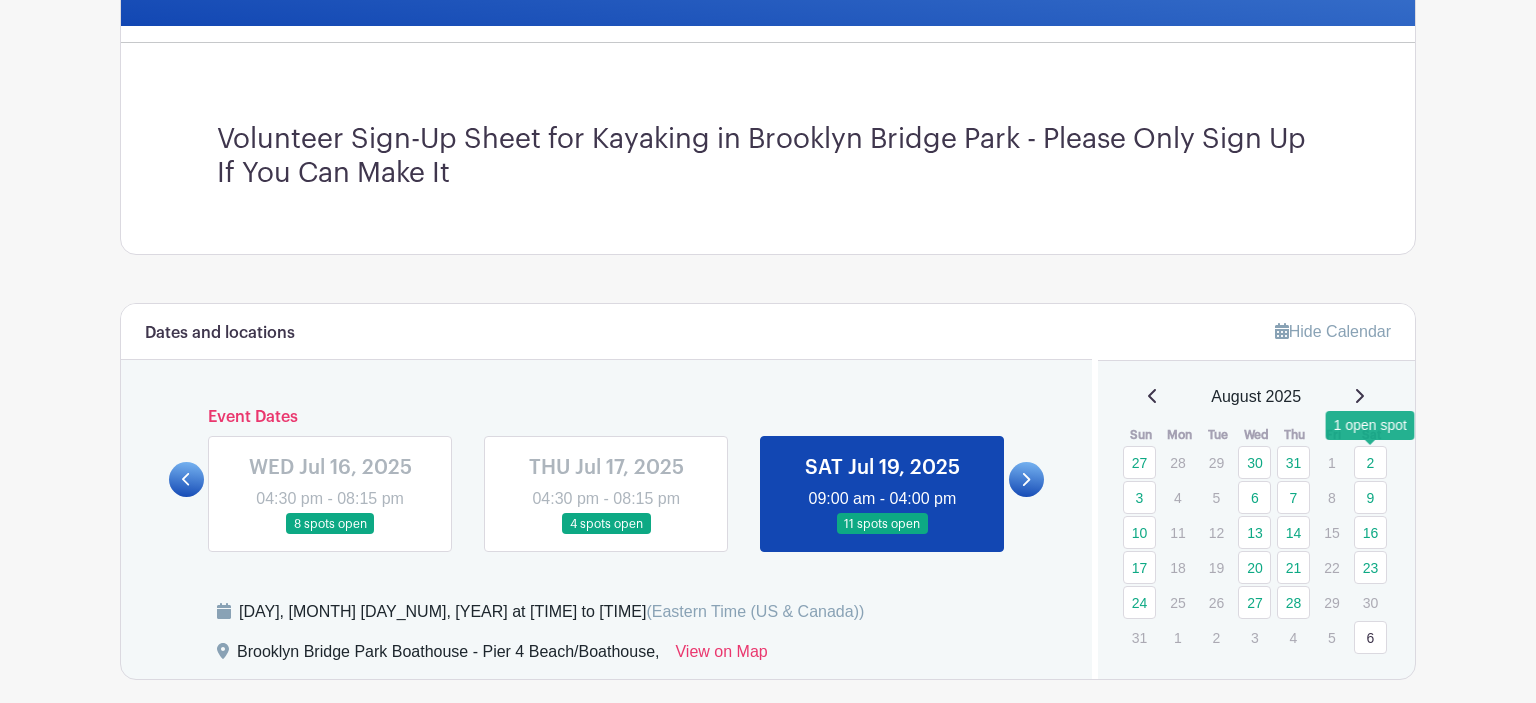 click on "2" at bounding box center (1370, 462) 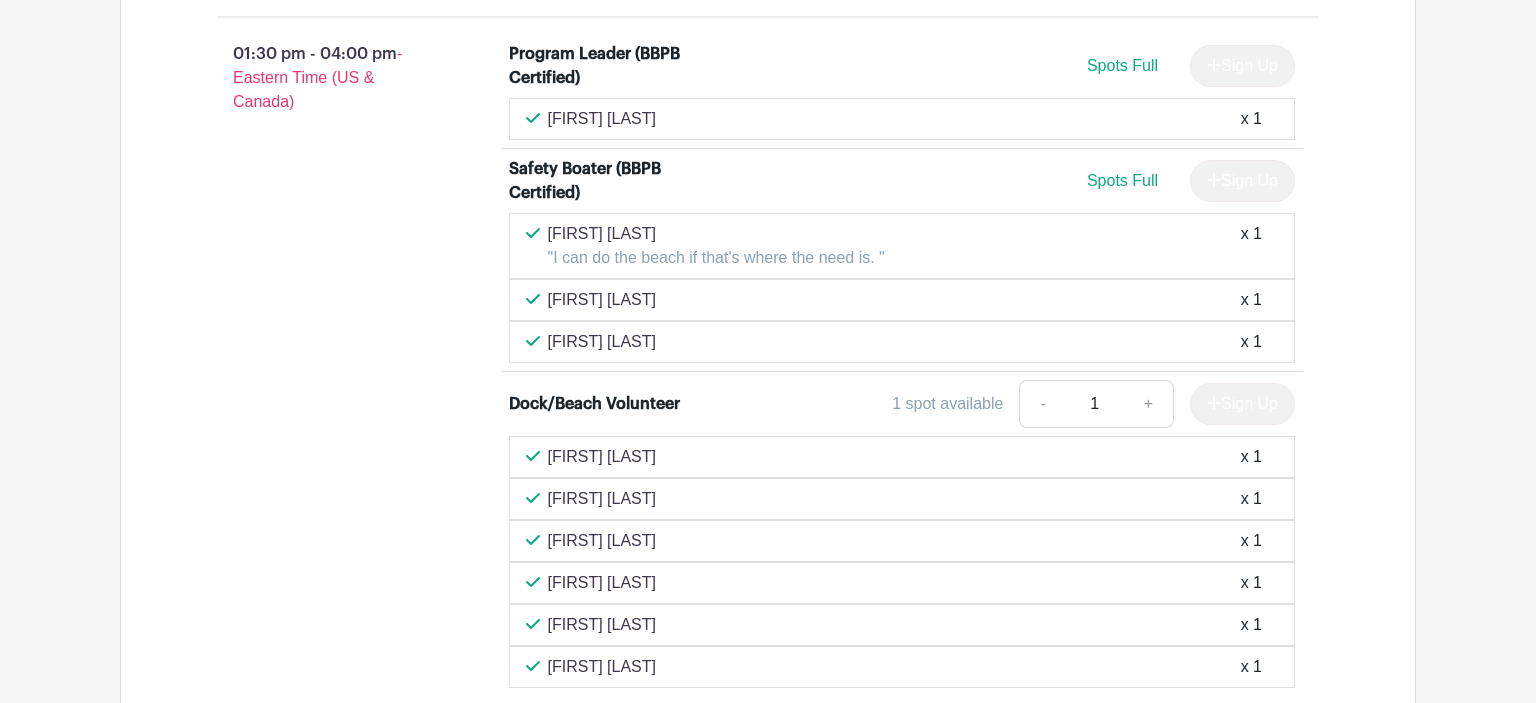 scroll, scrollTop: 2105, scrollLeft: 0, axis: vertical 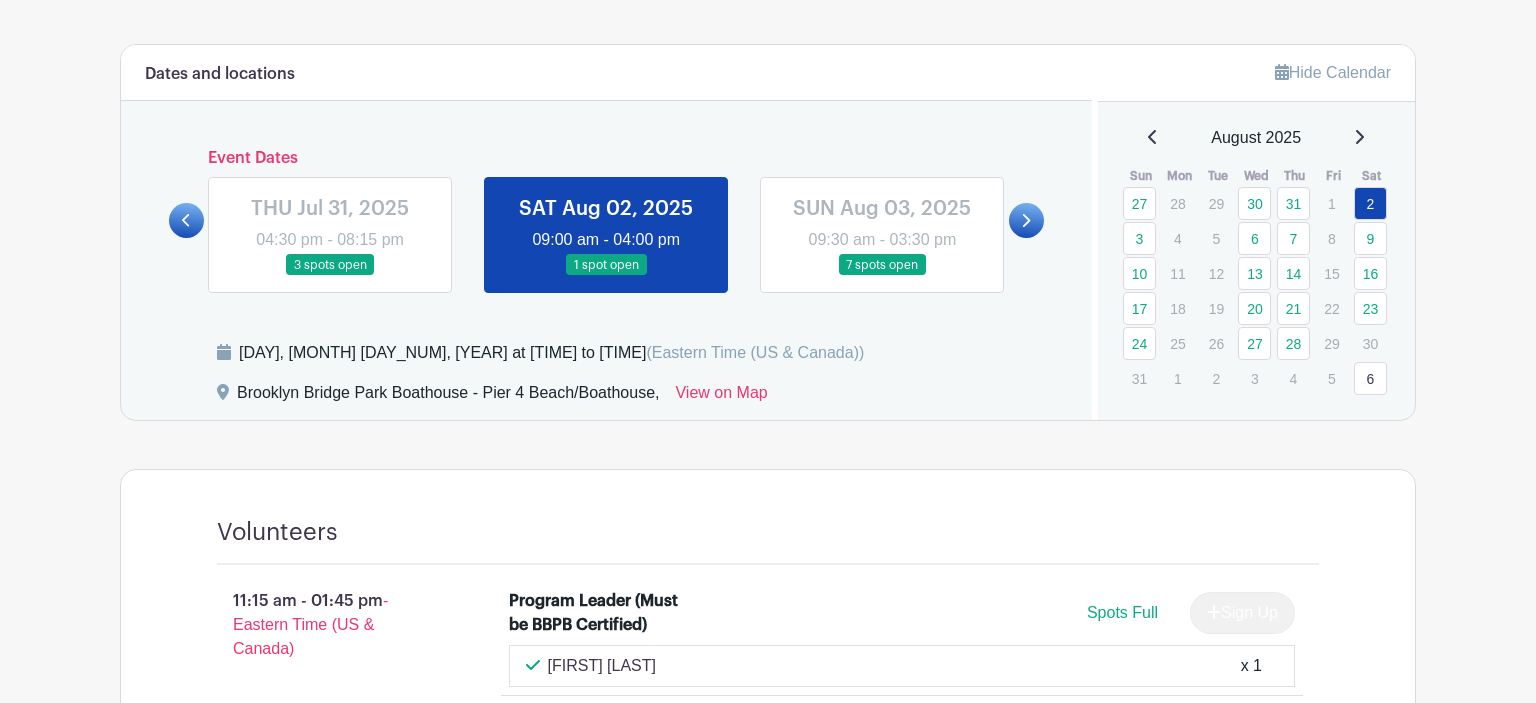 click at bounding box center [882, 276] 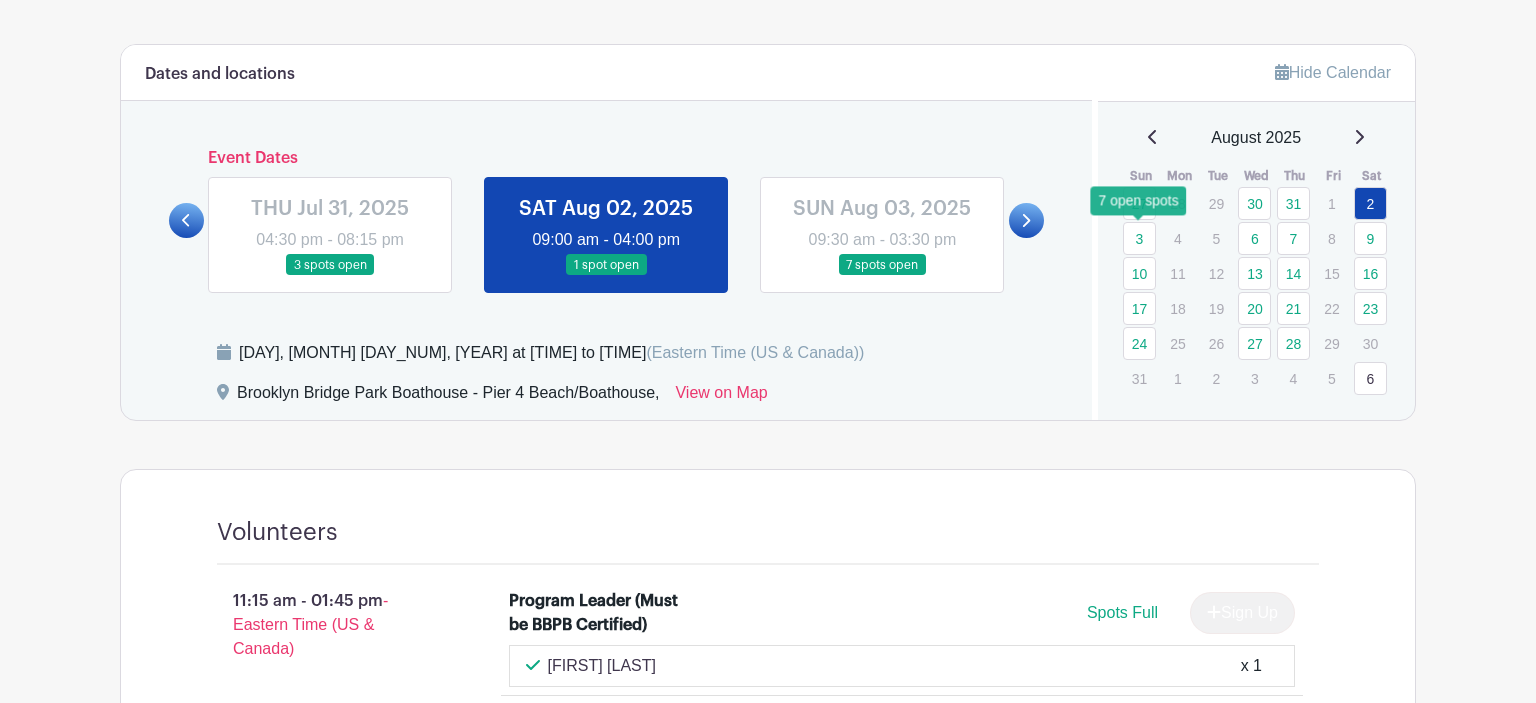 click on "3" at bounding box center [1139, 238] 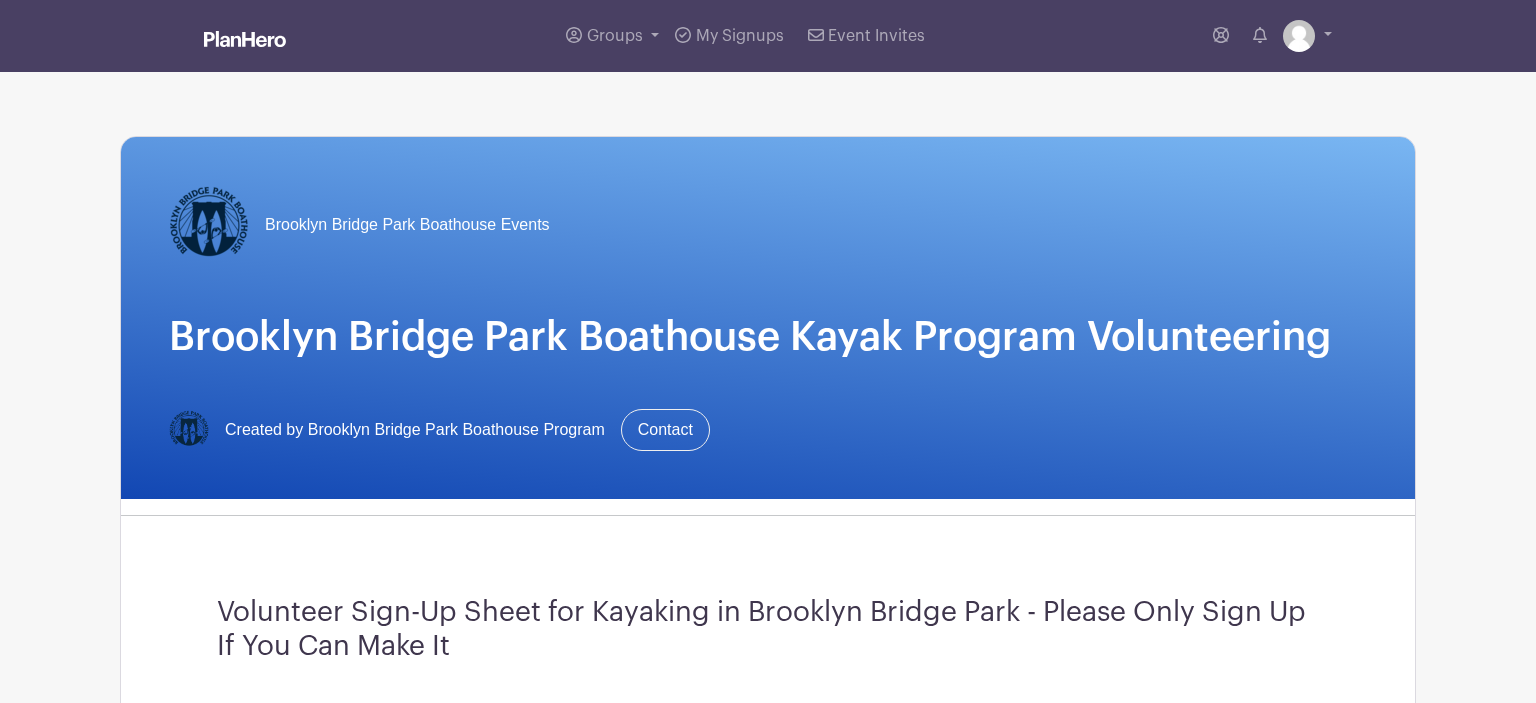 scroll, scrollTop: 528, scrollLeft: 0, axis: vertical 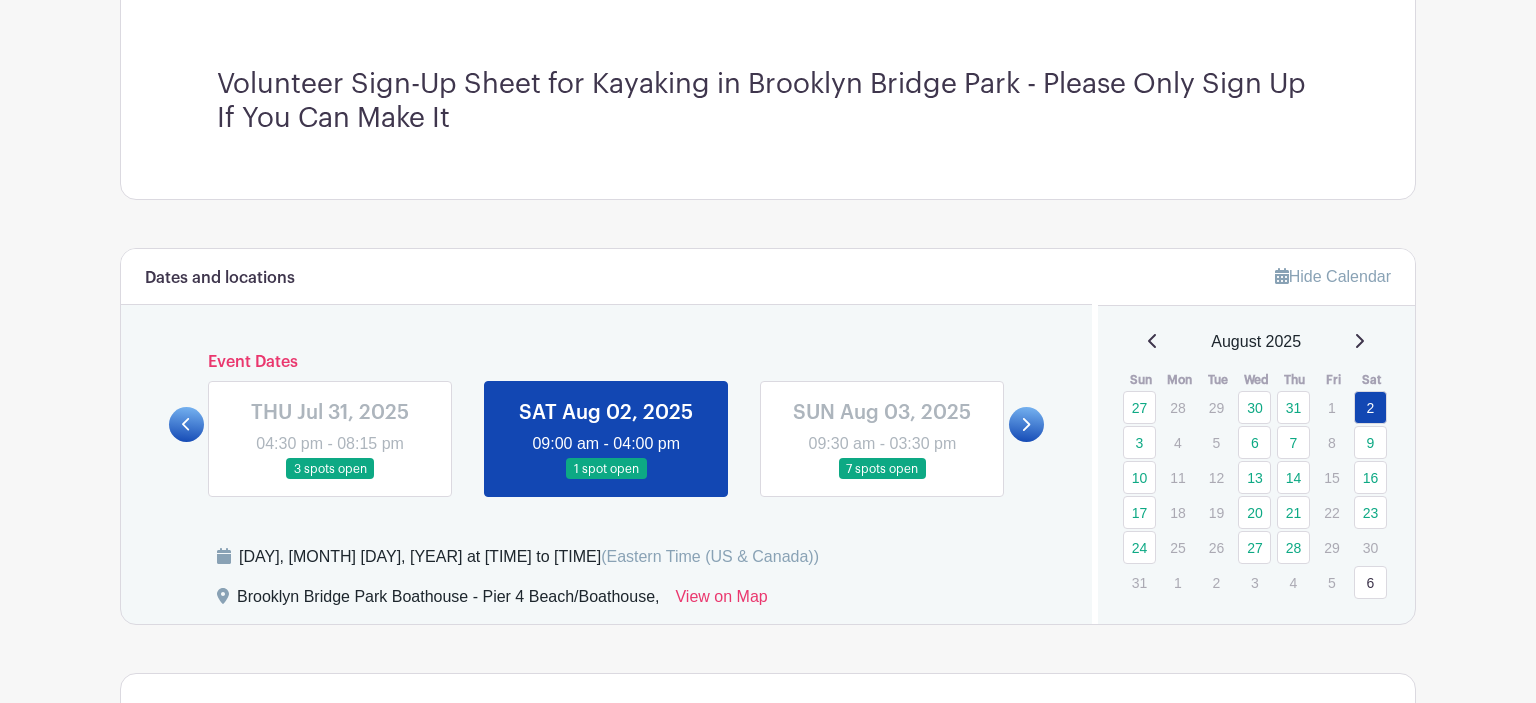 click at bounding box center (882, 480) 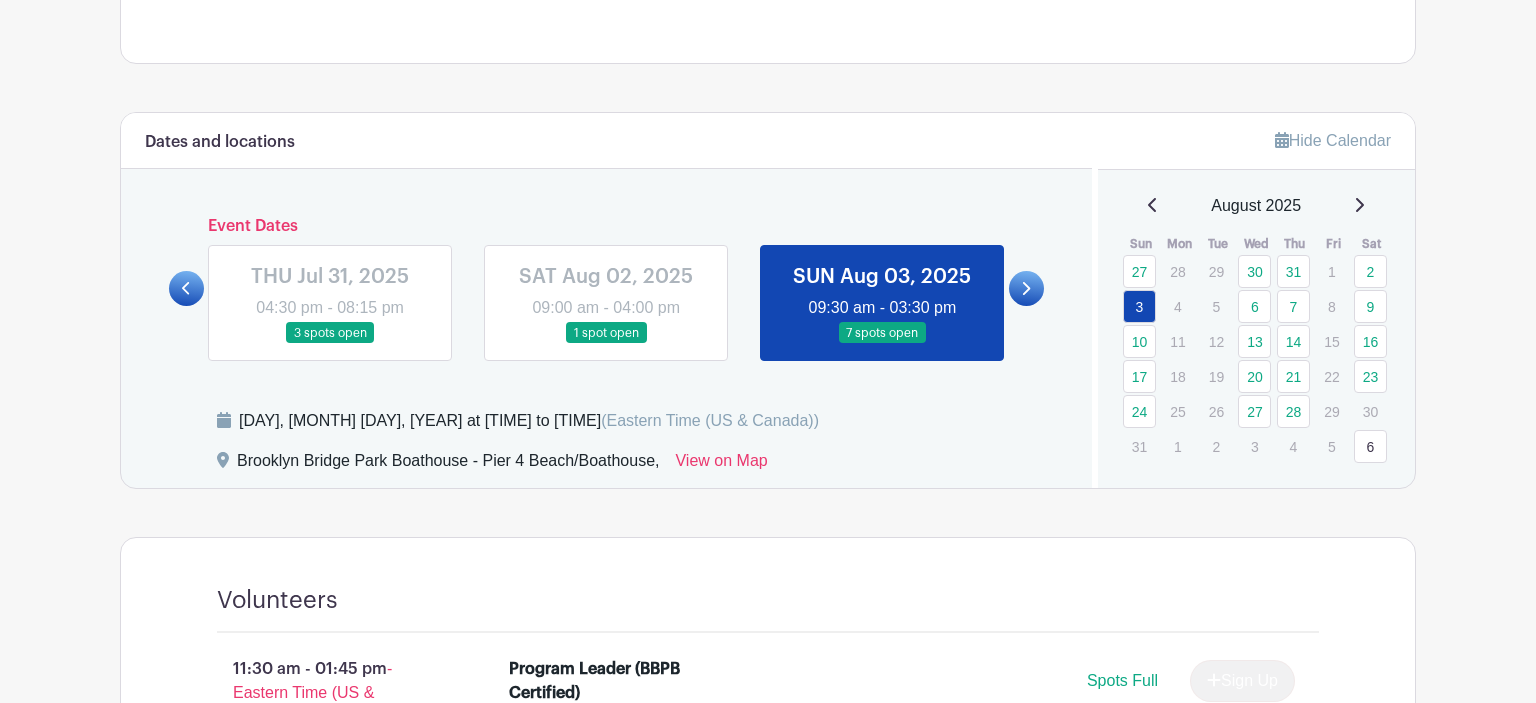 scroll, scrollTop: 576, scrollLeft: 0, axis: vertical 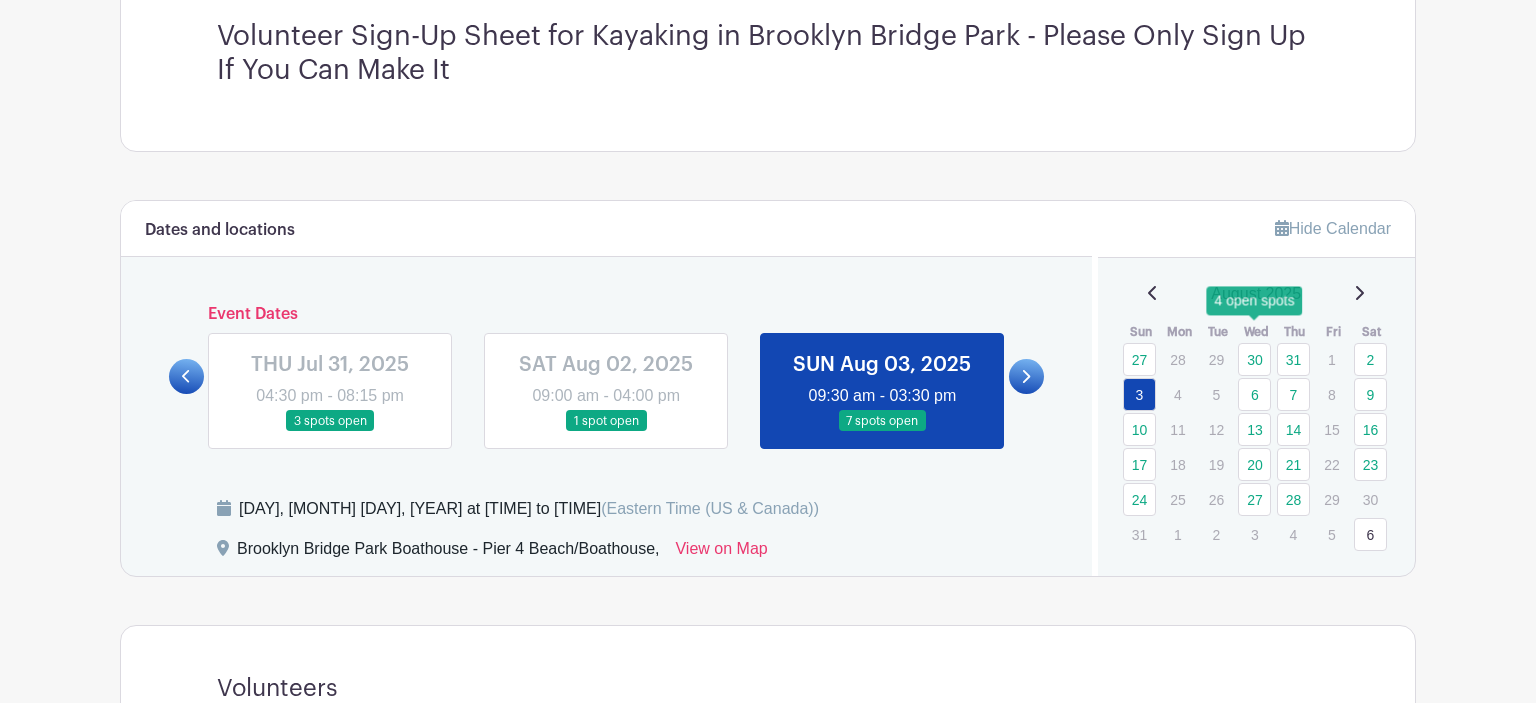click on "6" at bounding box center (1254, 394) 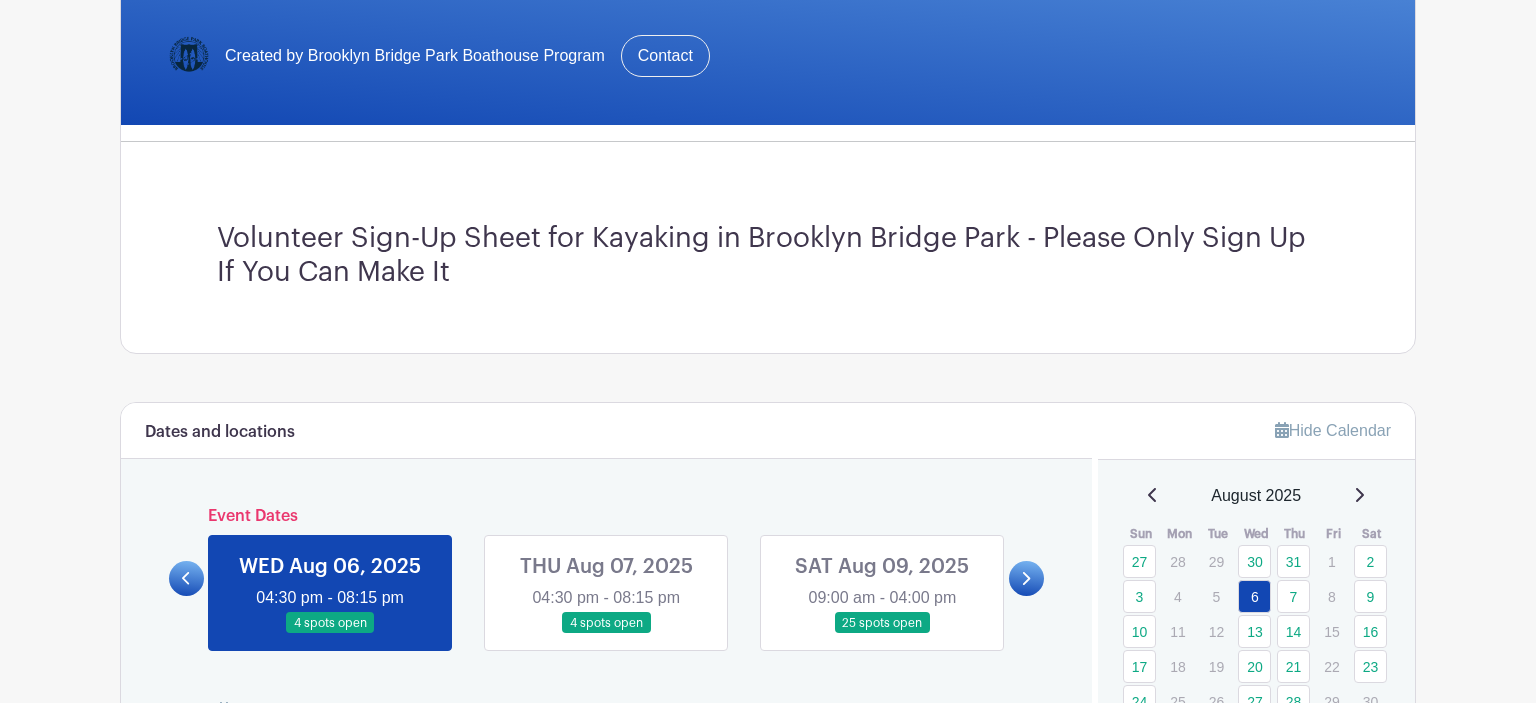 scroll, scrollTop: 366, scrollLeft: 0, axis: vertical 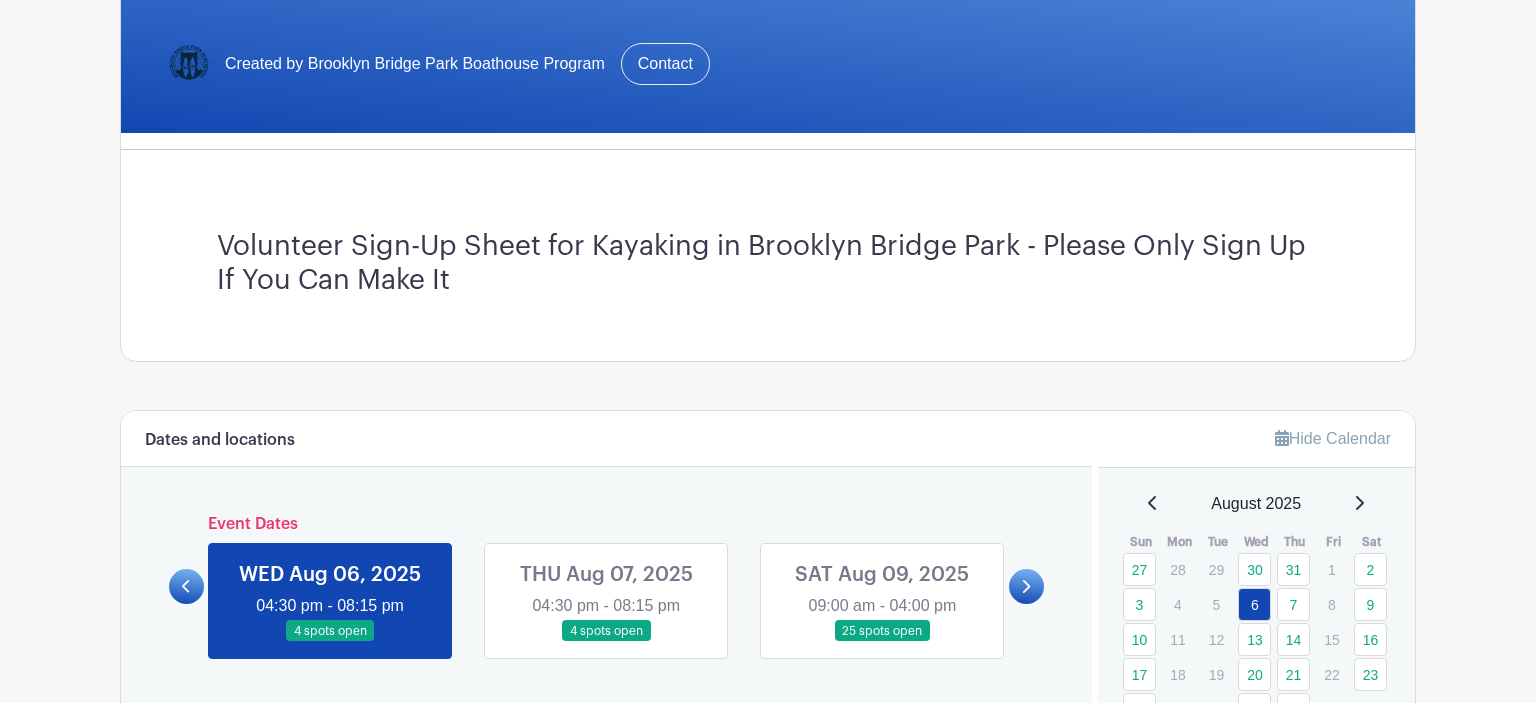click at bounding box center (606, 642) 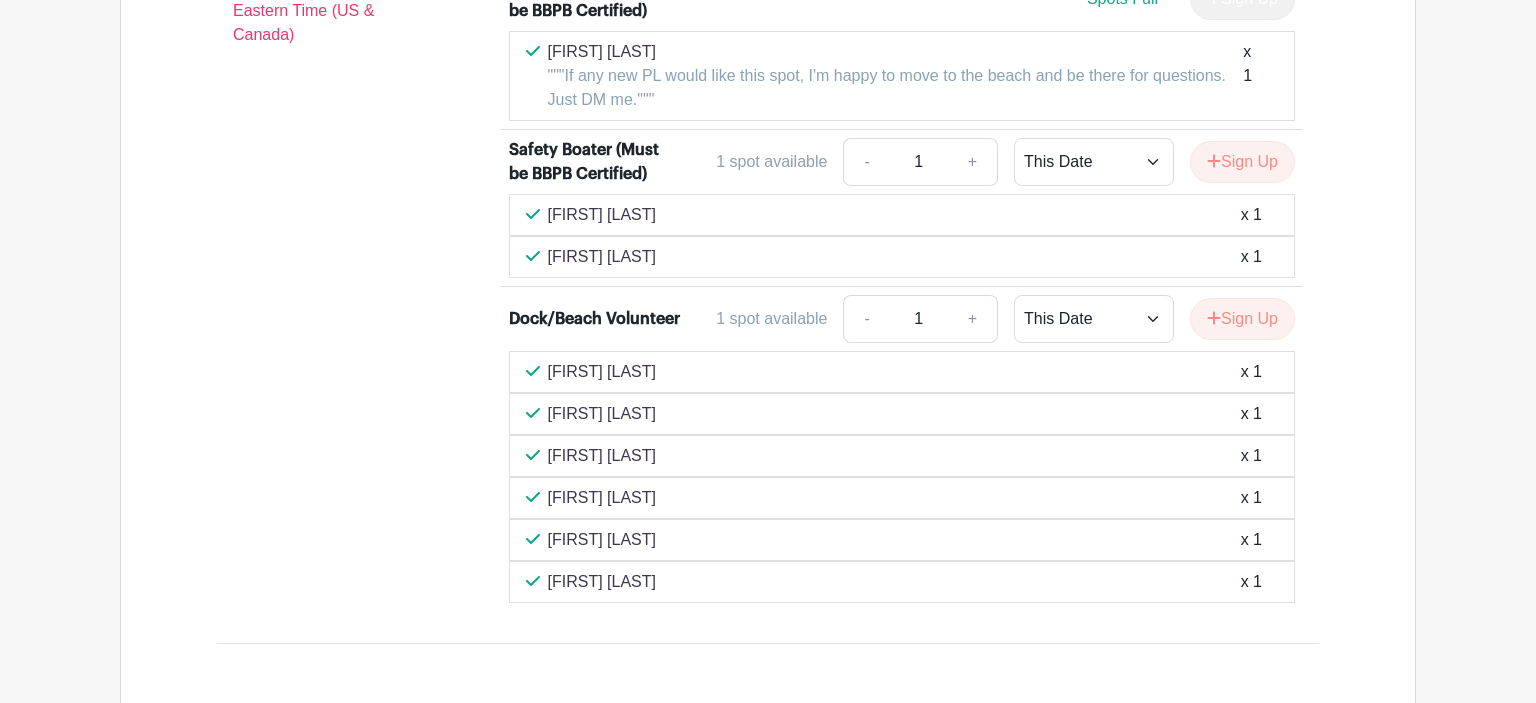 scroll, scrollTop: 1316, scrollLeft: 0, axis: vertical 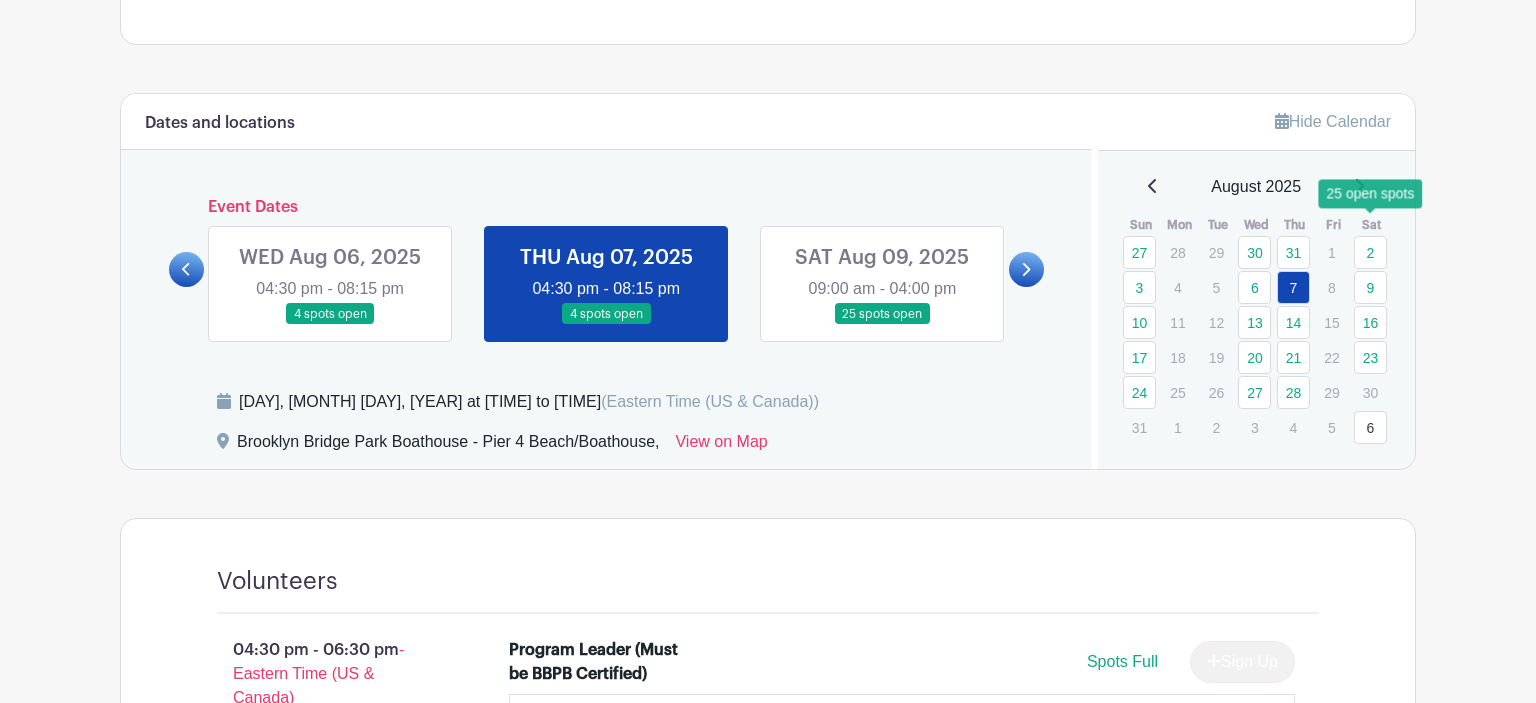 click on "9" at bounding box center (1370, 287) 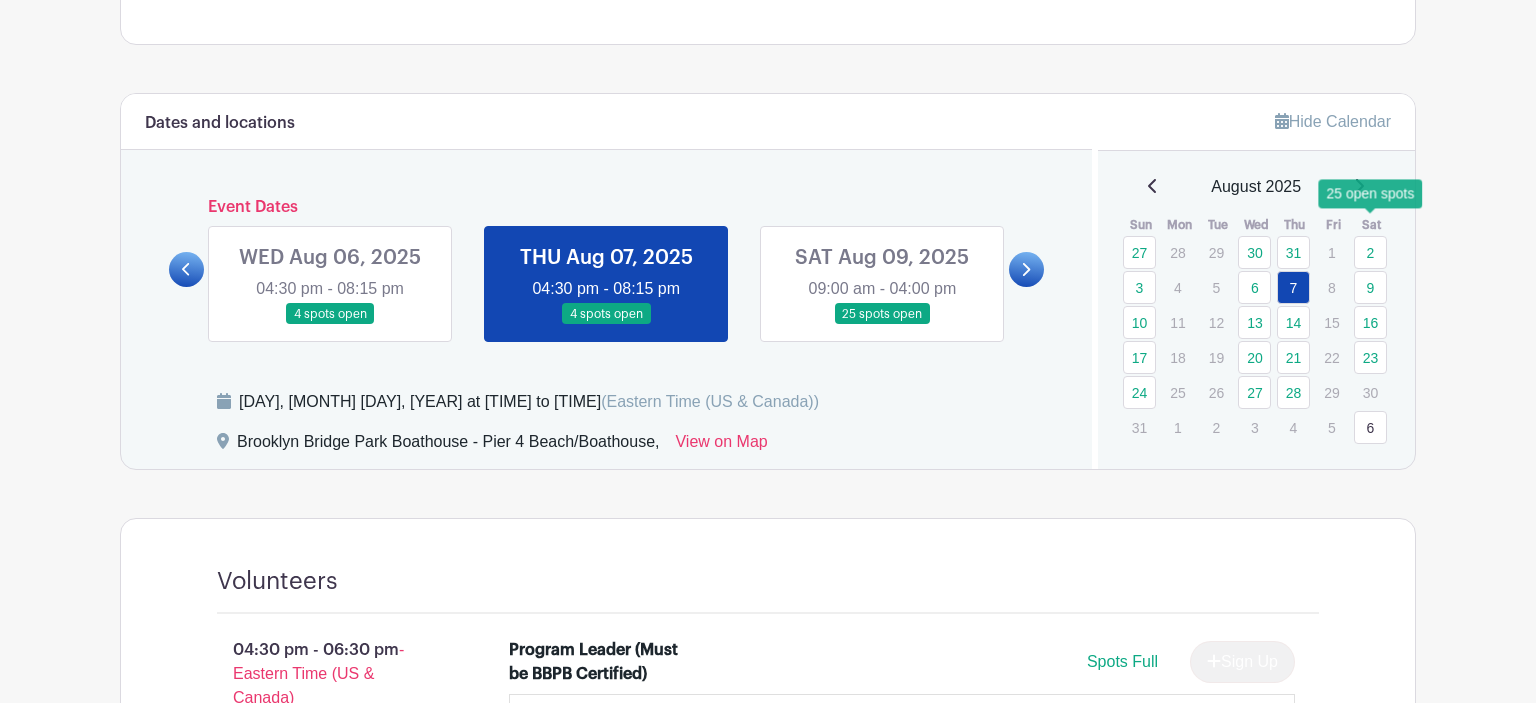 scroll, scrollTop: 788, scrollLeft: 0, axis: vertical 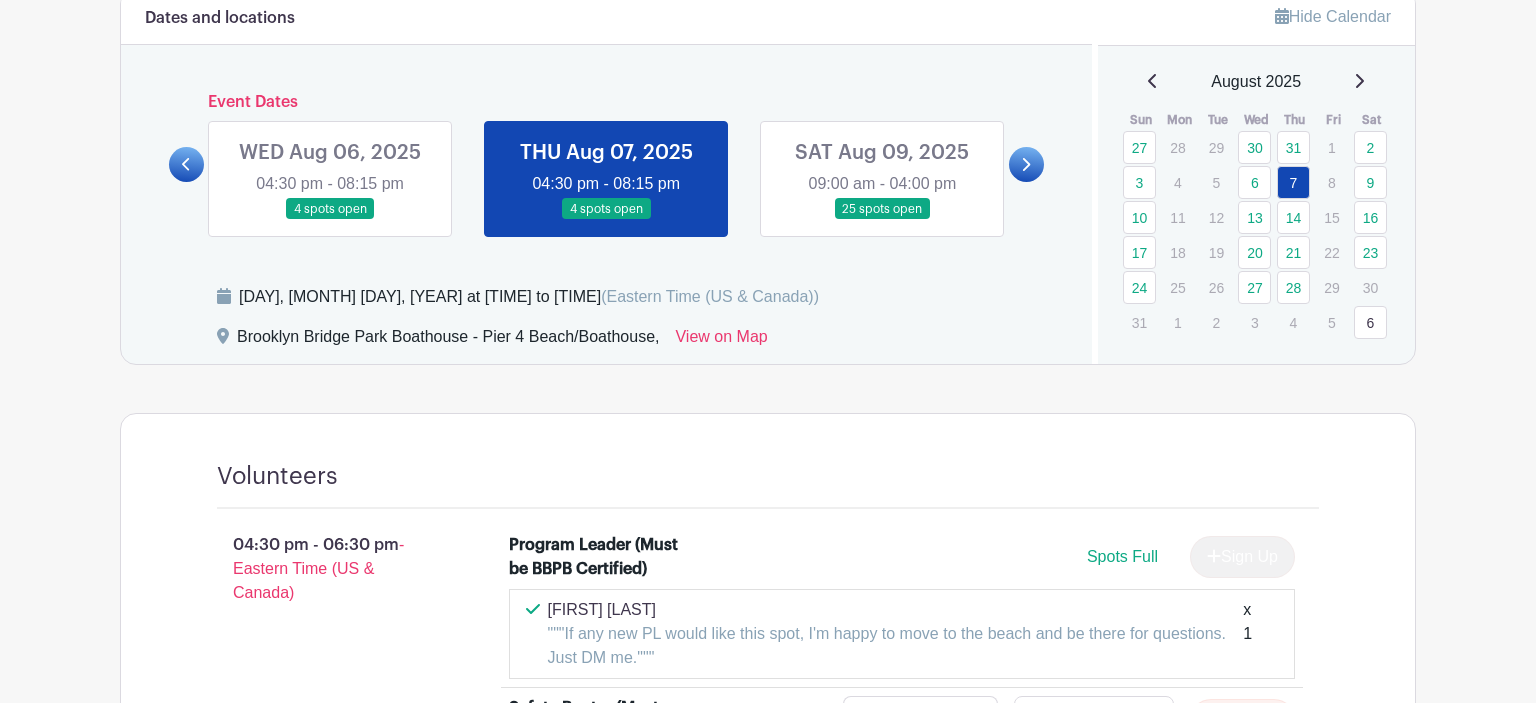 click at bounding box center (882, 220) 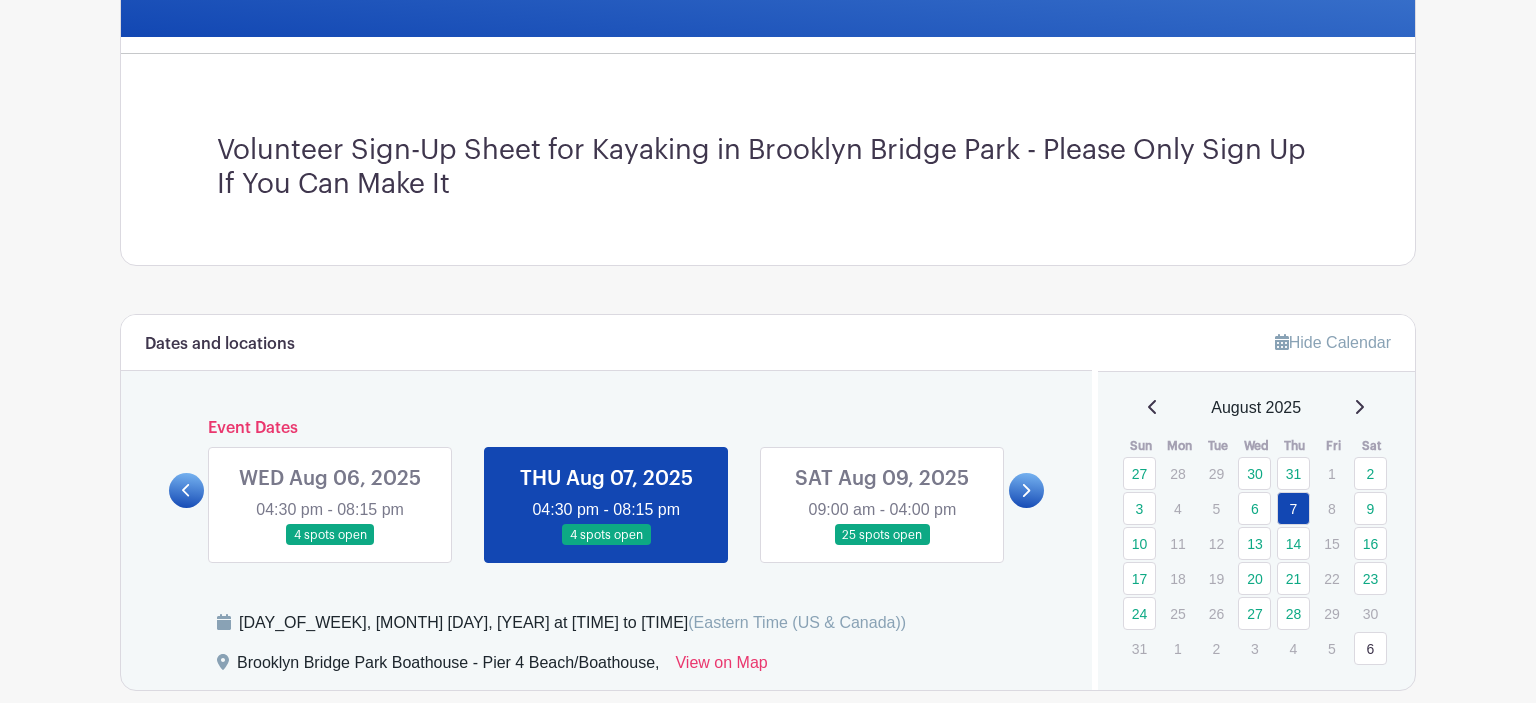 scroll, scrollTop: 528, scrollLeft: 0, axis: vertical 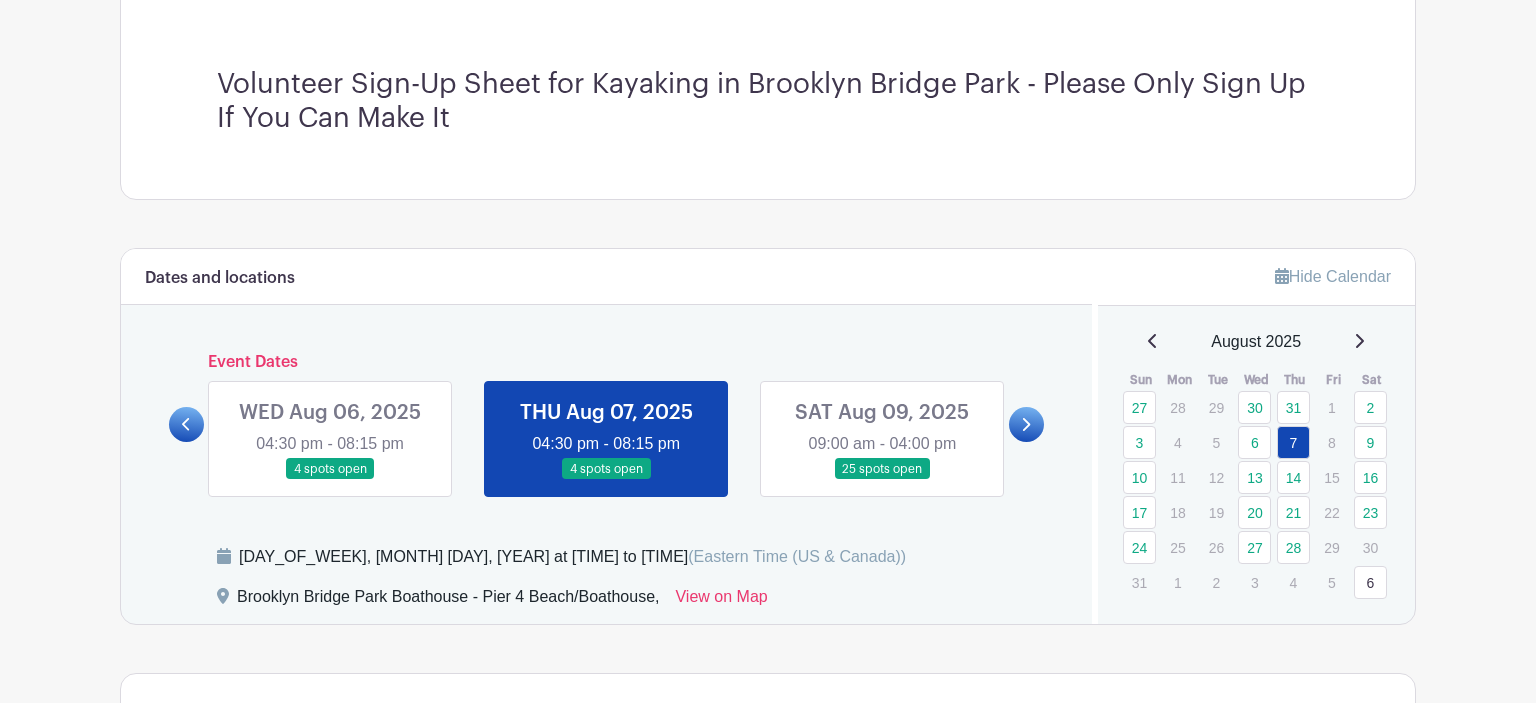click at bounding box center (882, 480) 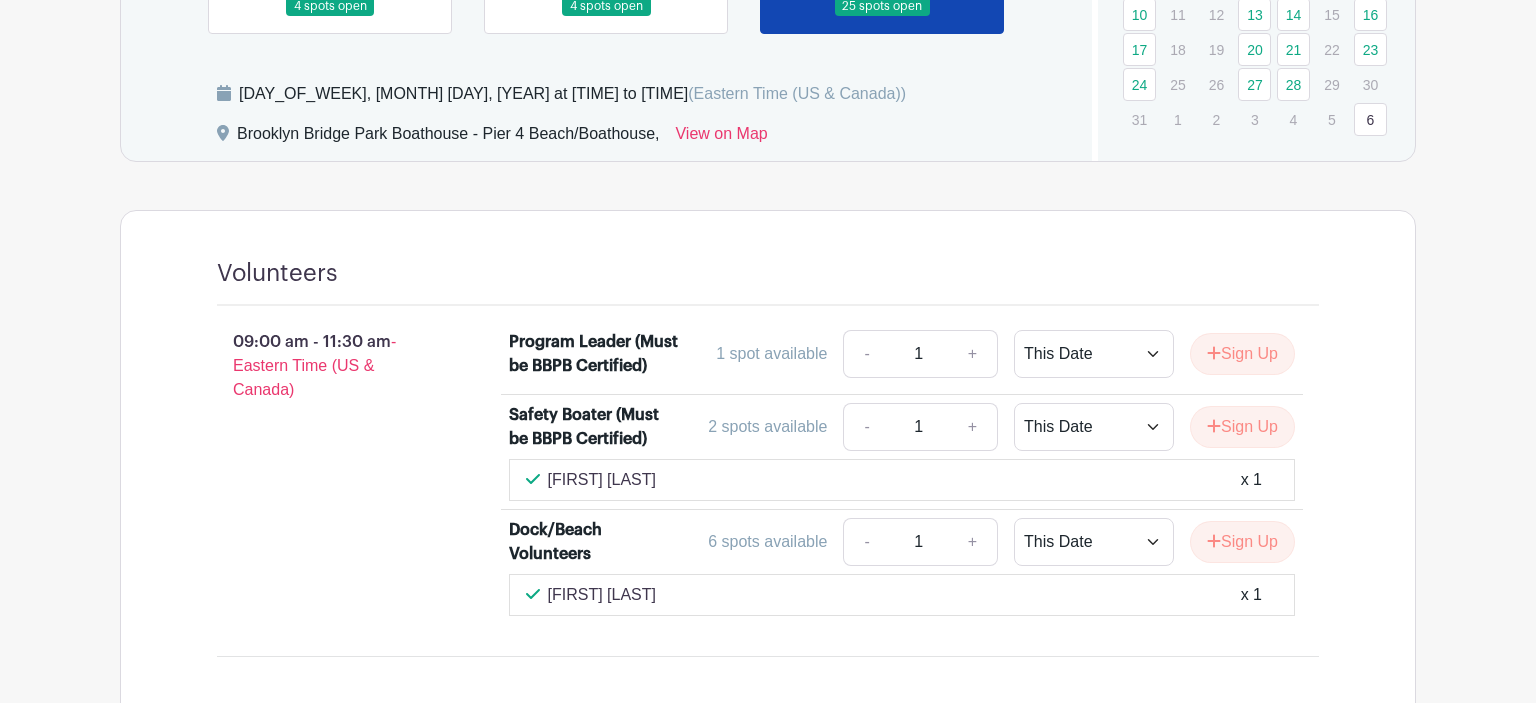 scroll, scrollTop: 872, scrollLeft: 0, axis: vertical 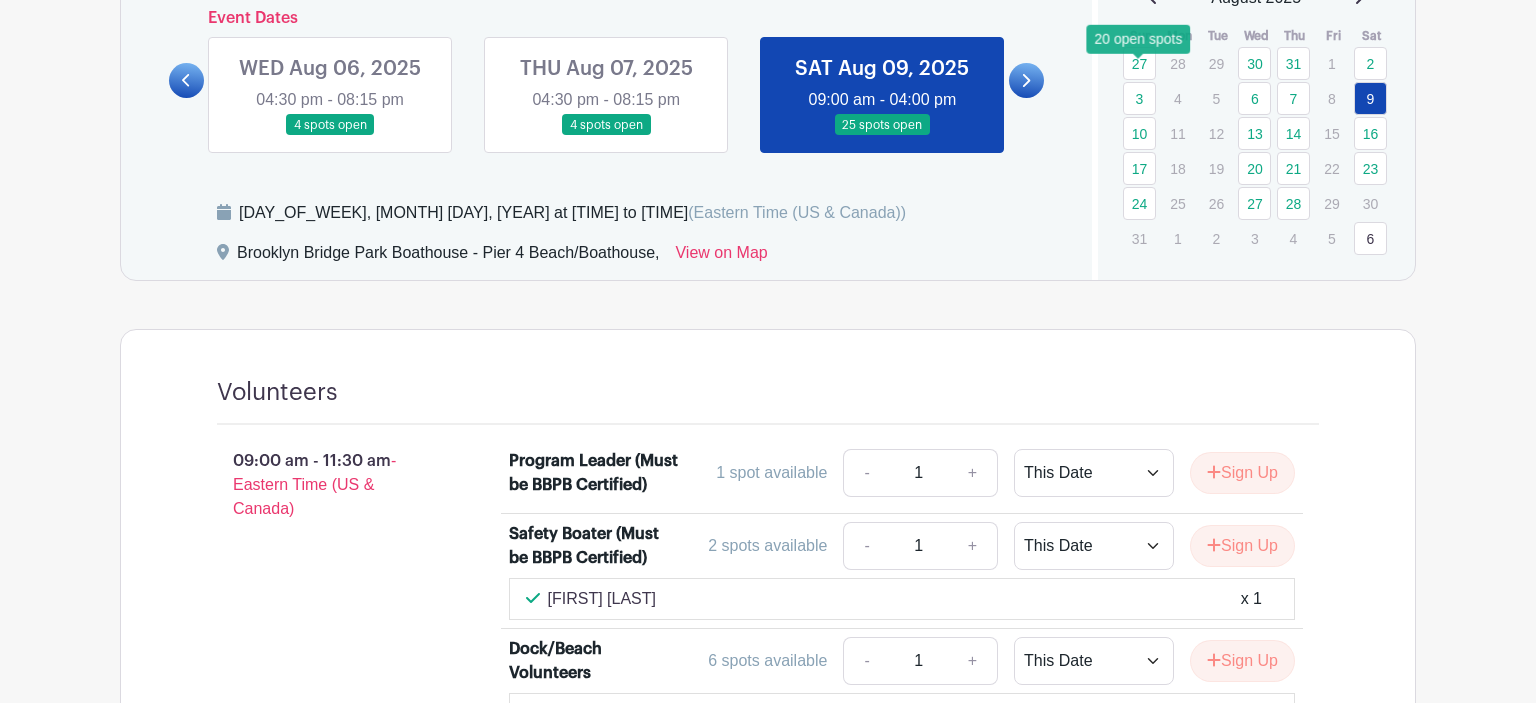 click on "10" at bounding box center (1139, 133) 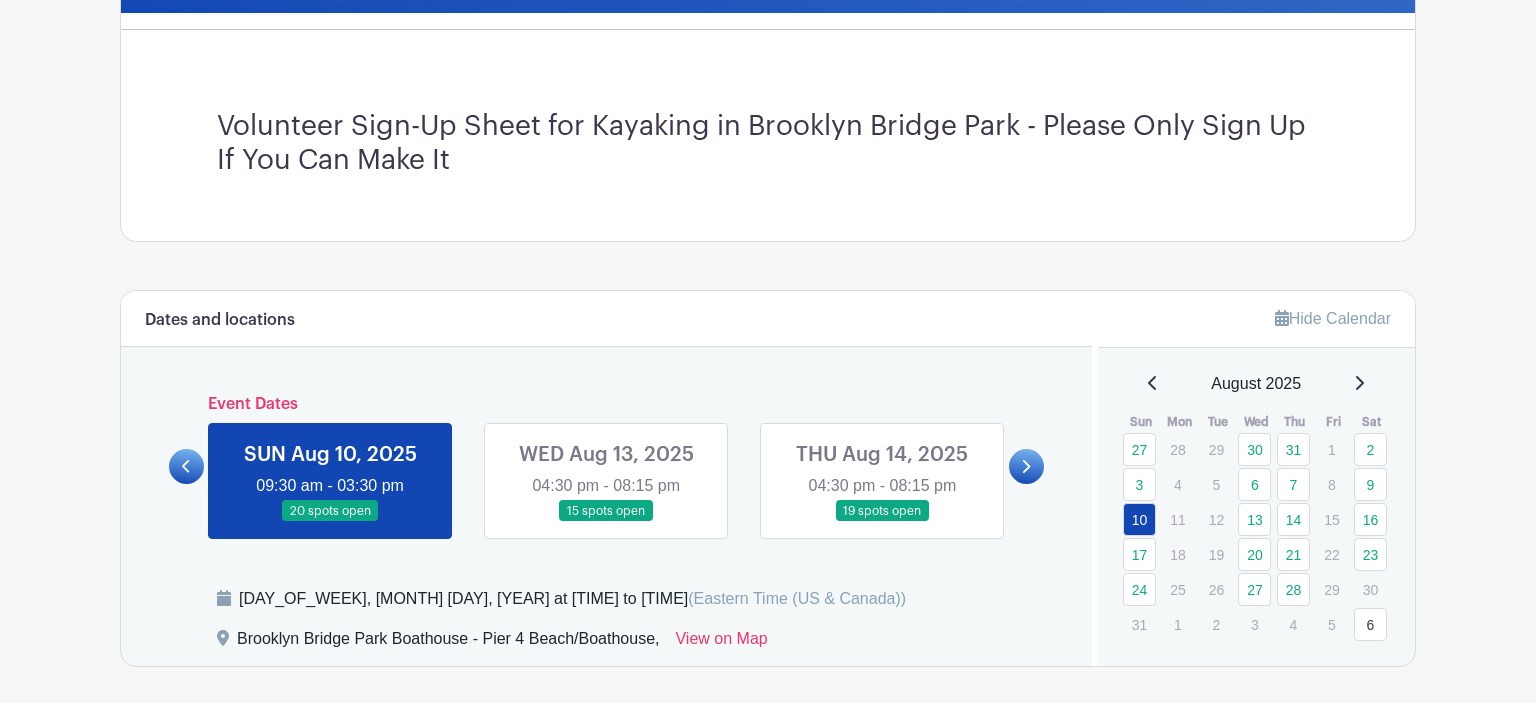 scroll, scrollTop: 528, scrollLeft: 0, axis: vertical 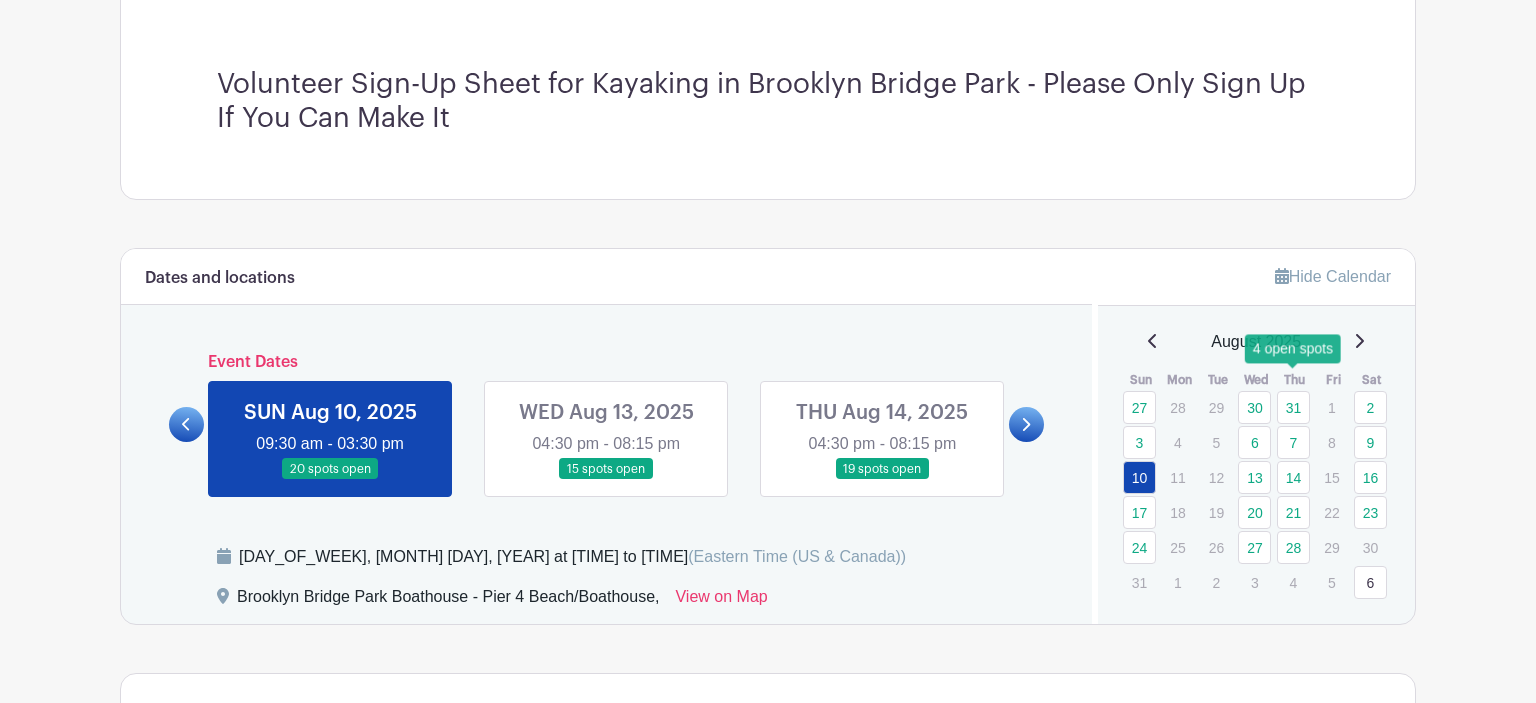 click on "7" at bounding box center [1293, 442] 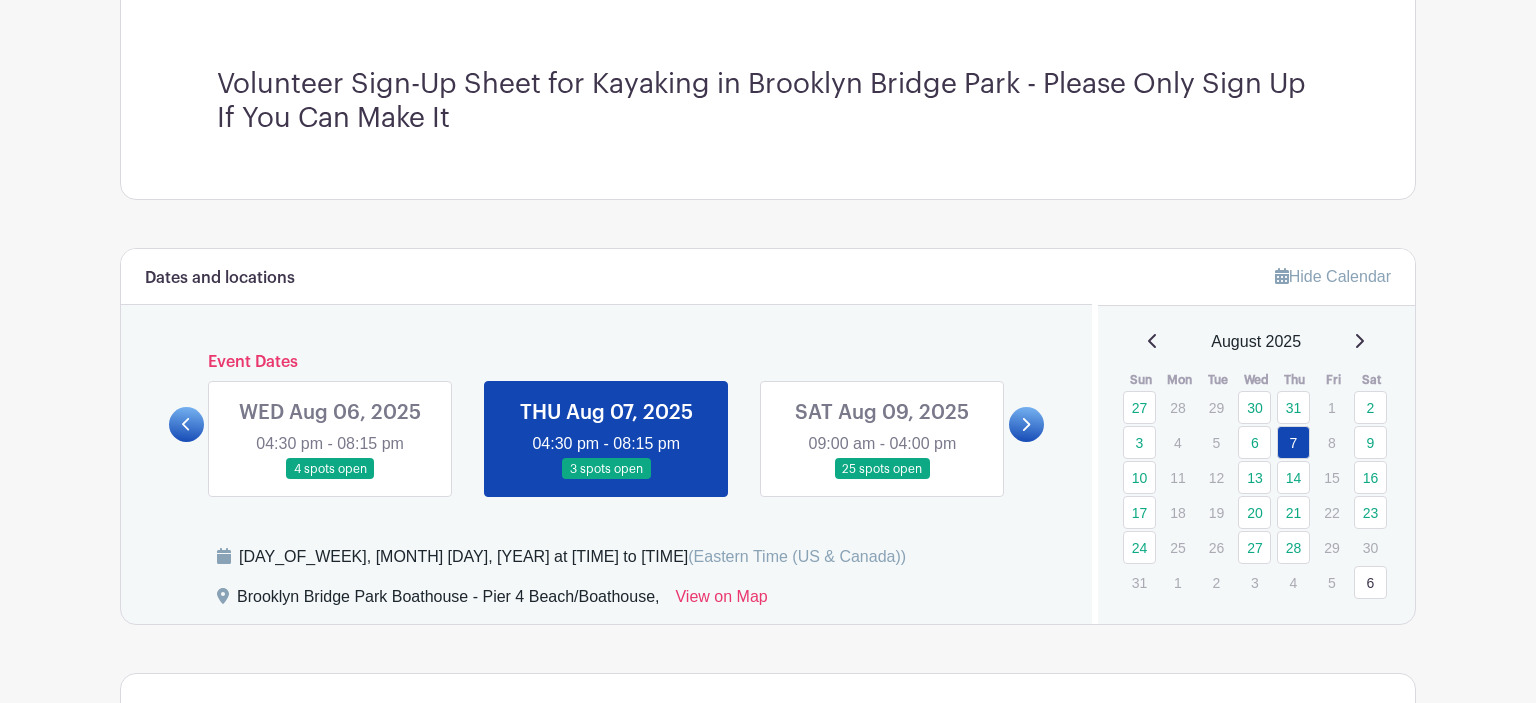 click 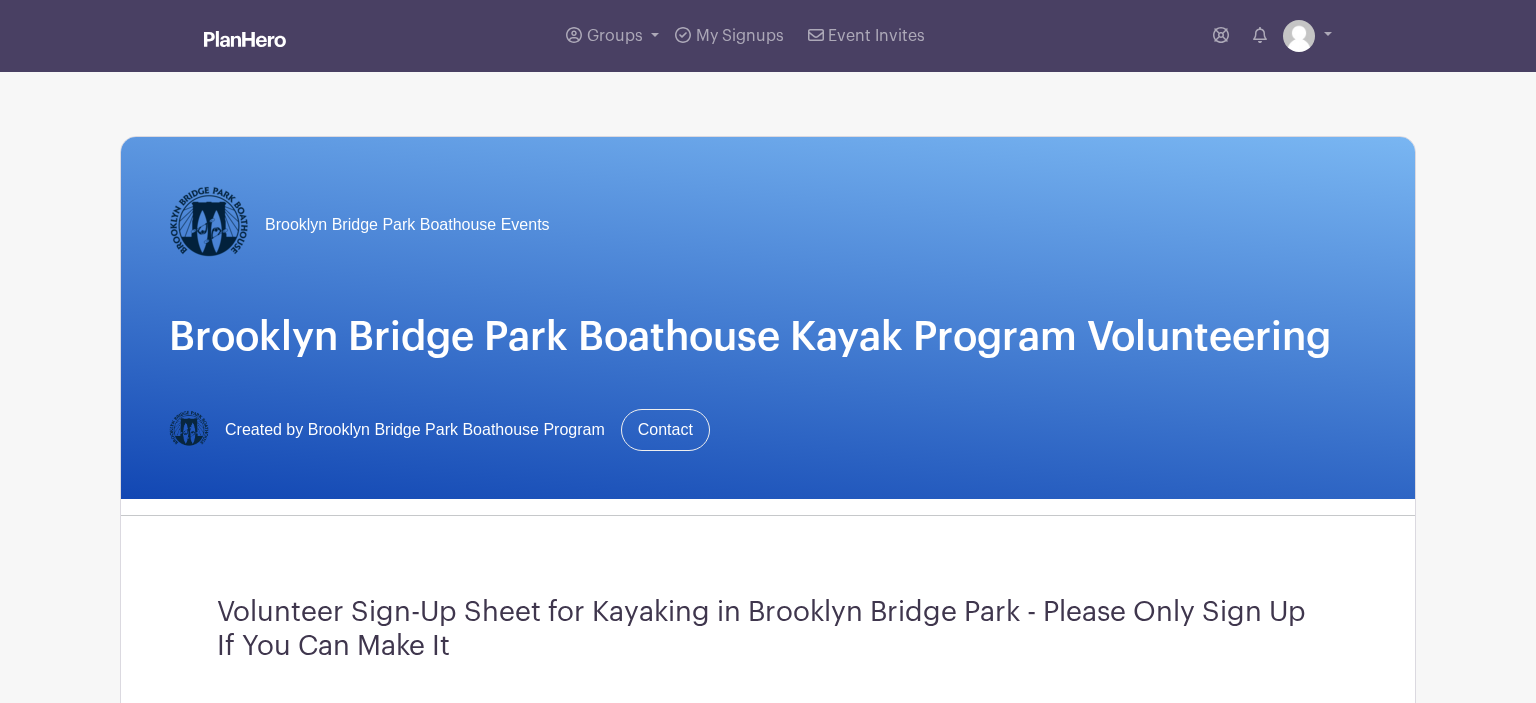 scroll, scrollTop: 422, scrollLeft: 0, axis: vertical 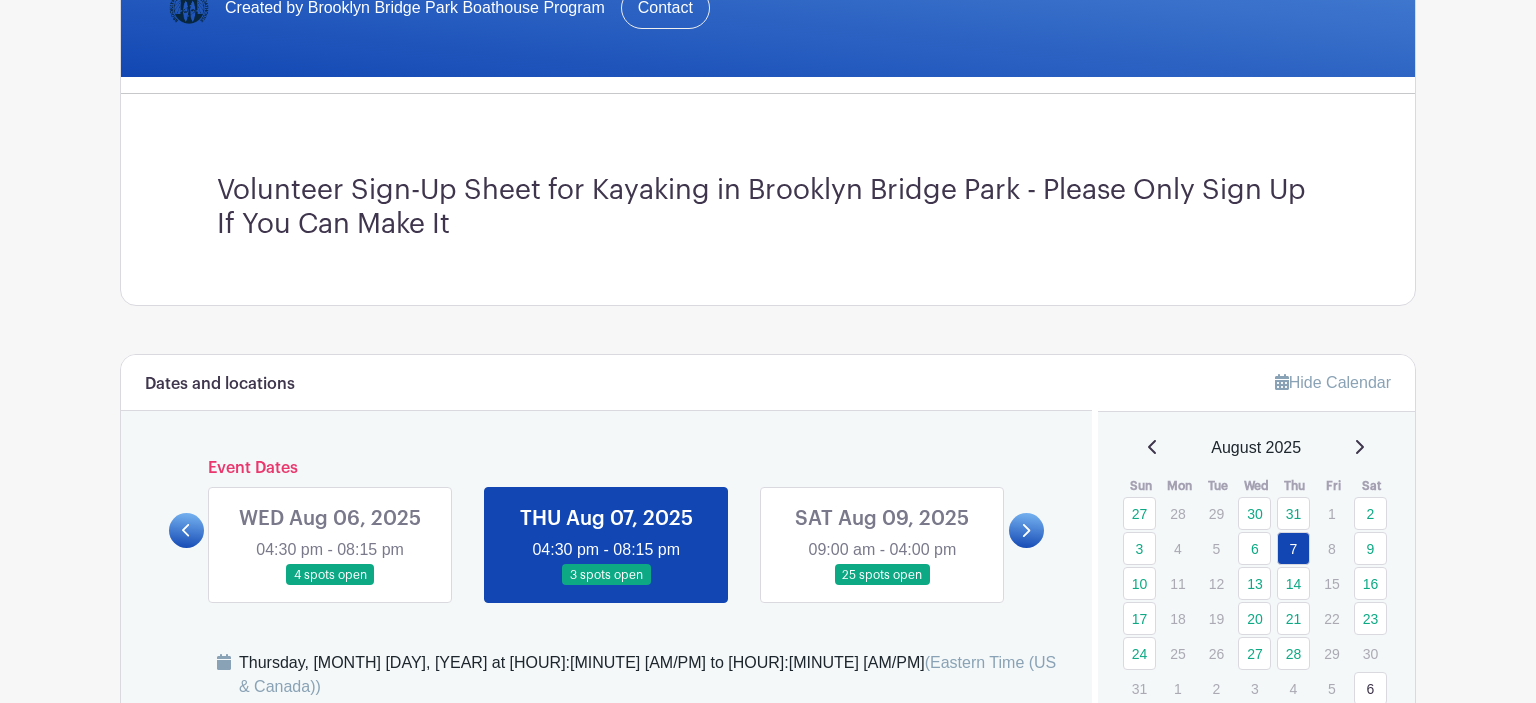 click 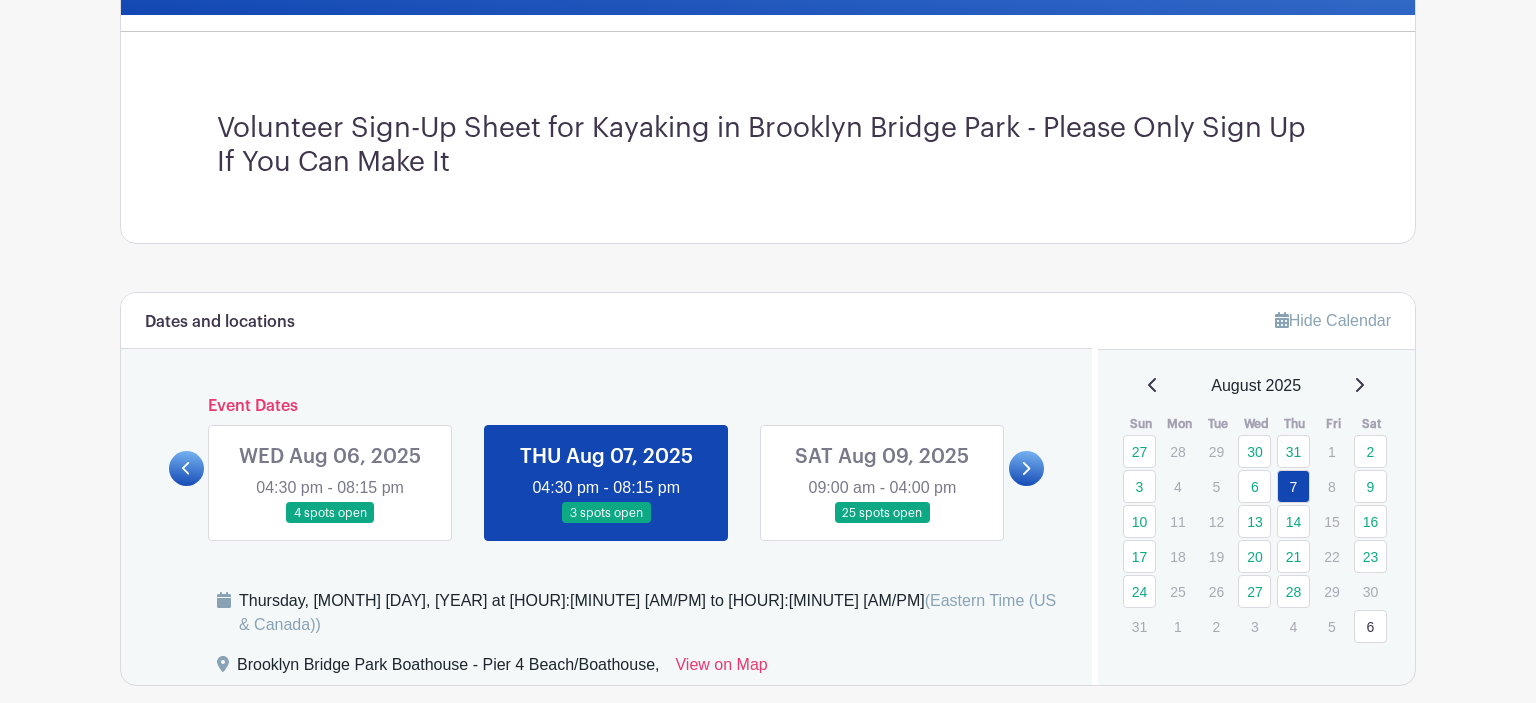 scroll, scrollTop: 528, scrollLeft: 0, axis: vertical 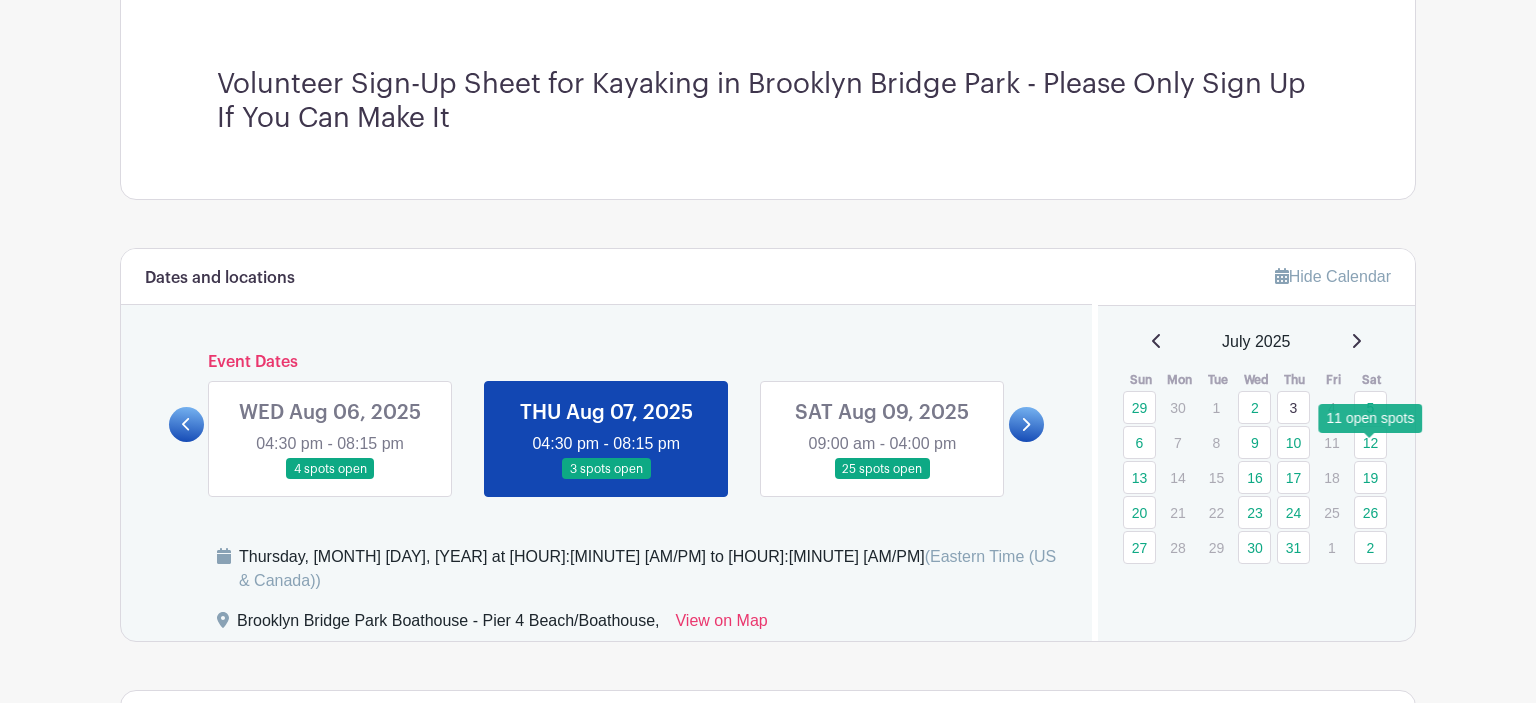 click on "26" at bounding box center [1370, 512] 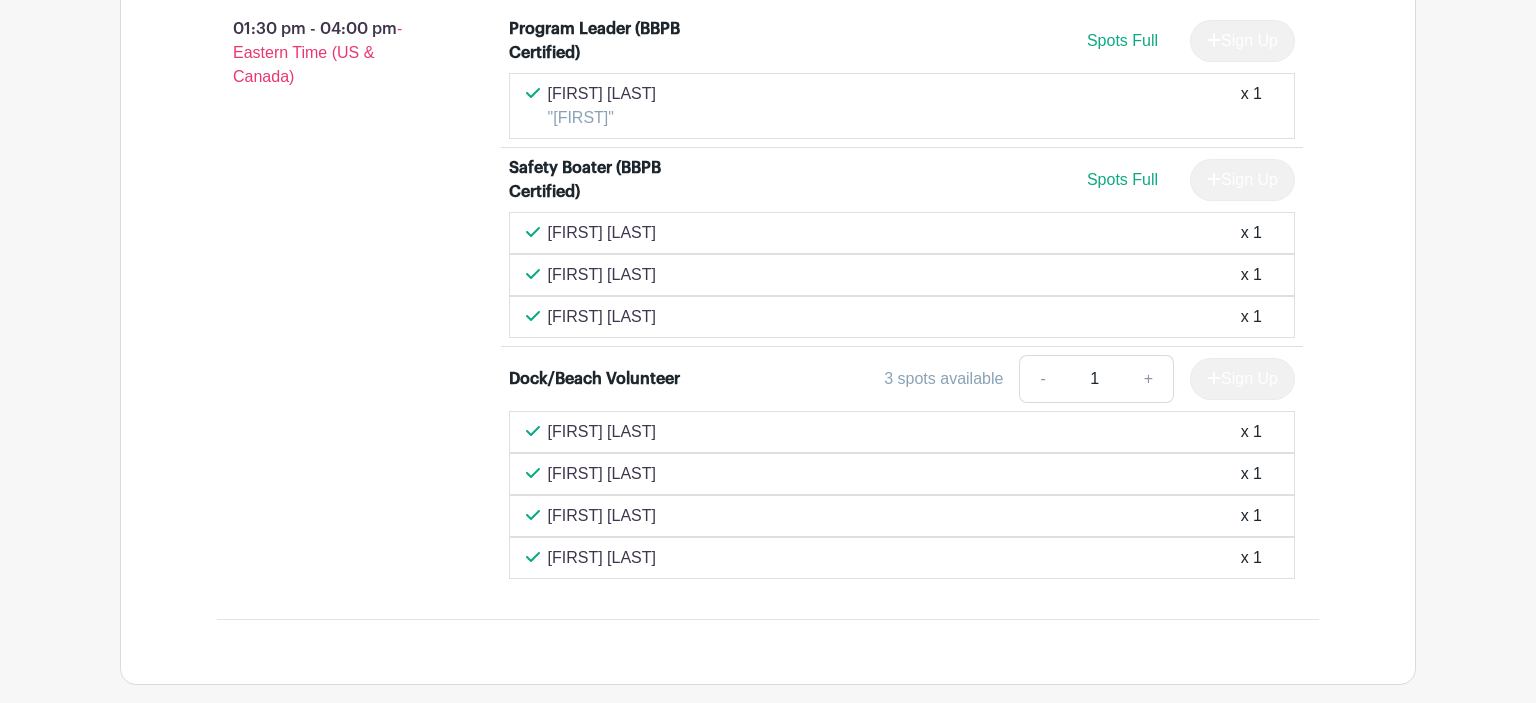 scroll, scrollTop: 2841, scrollLeft: 0, axis: vertical 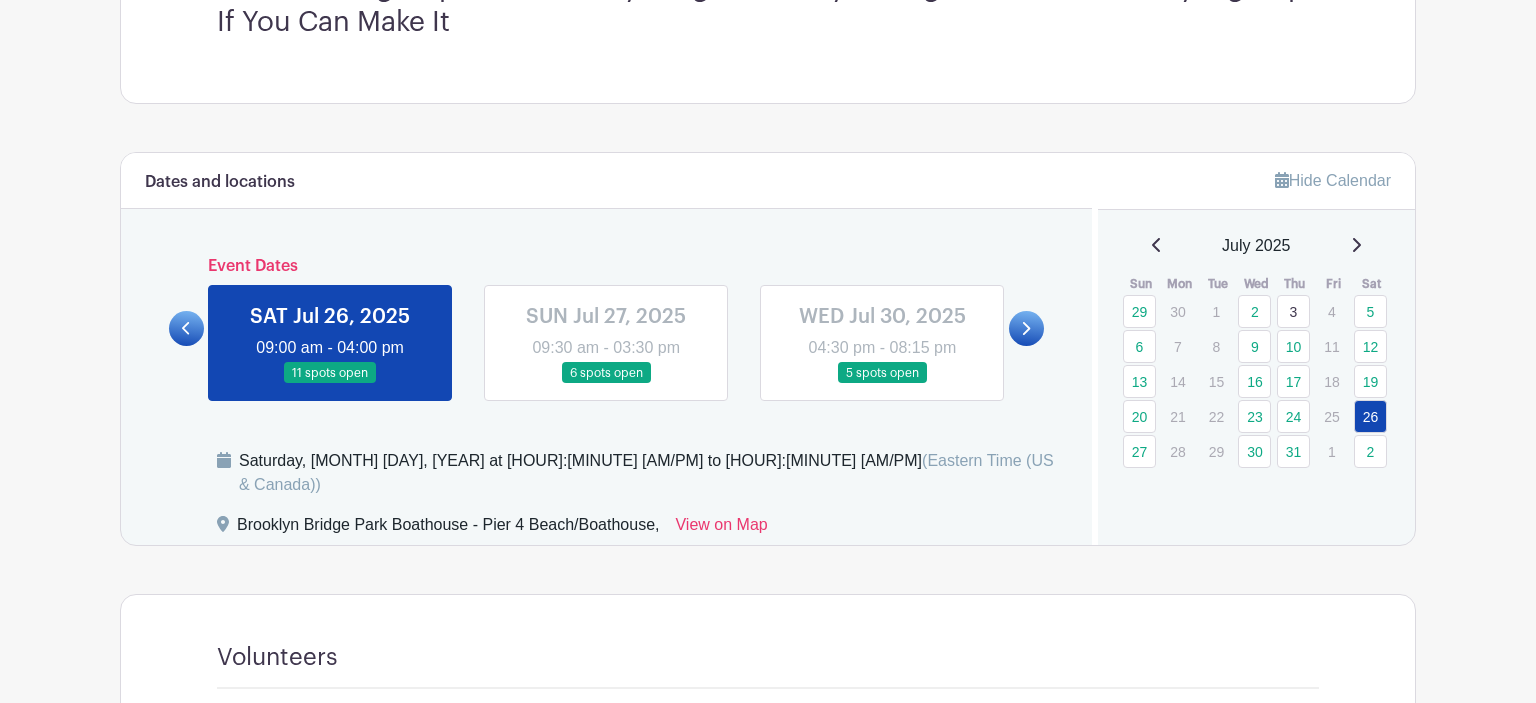 click 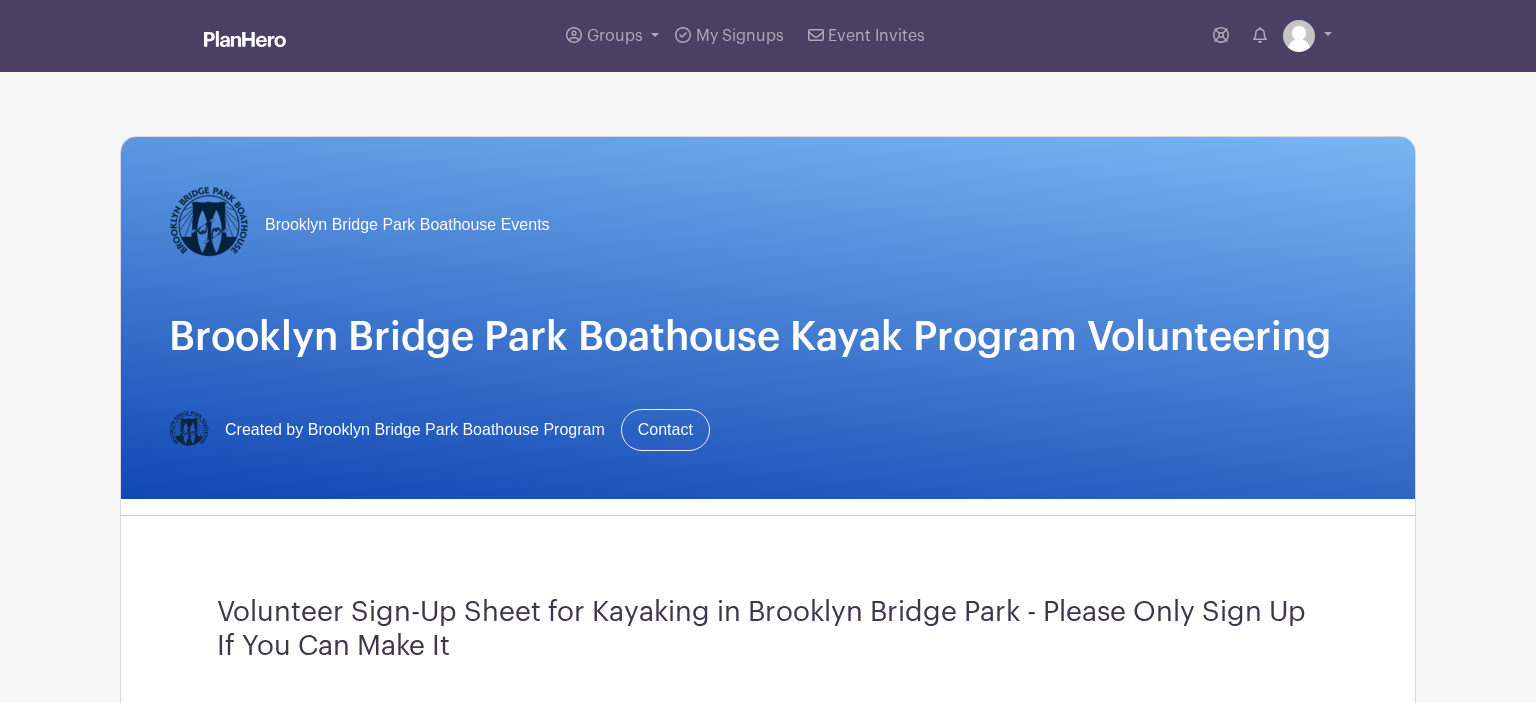 scroll, scrollTop: 422, scrollLeft: 0, axis: vertical 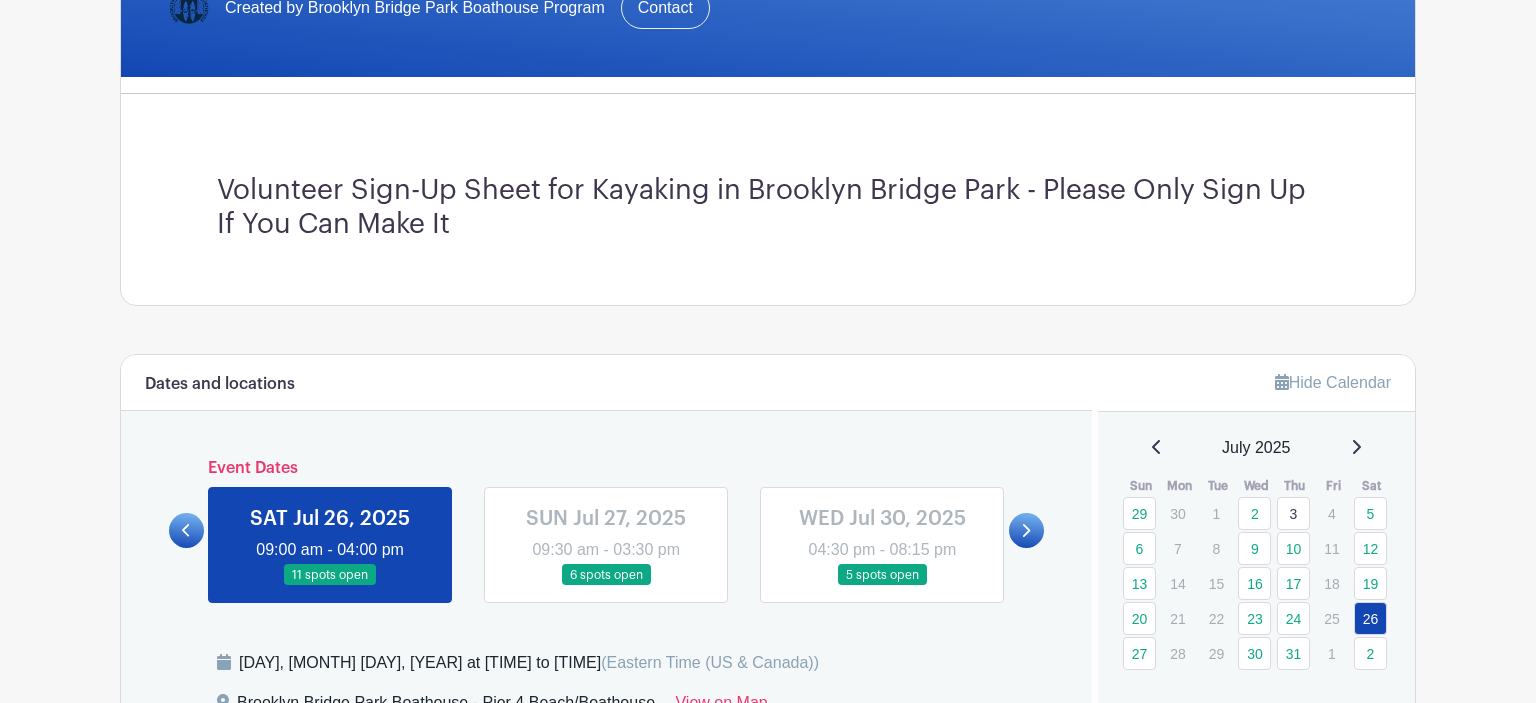 click 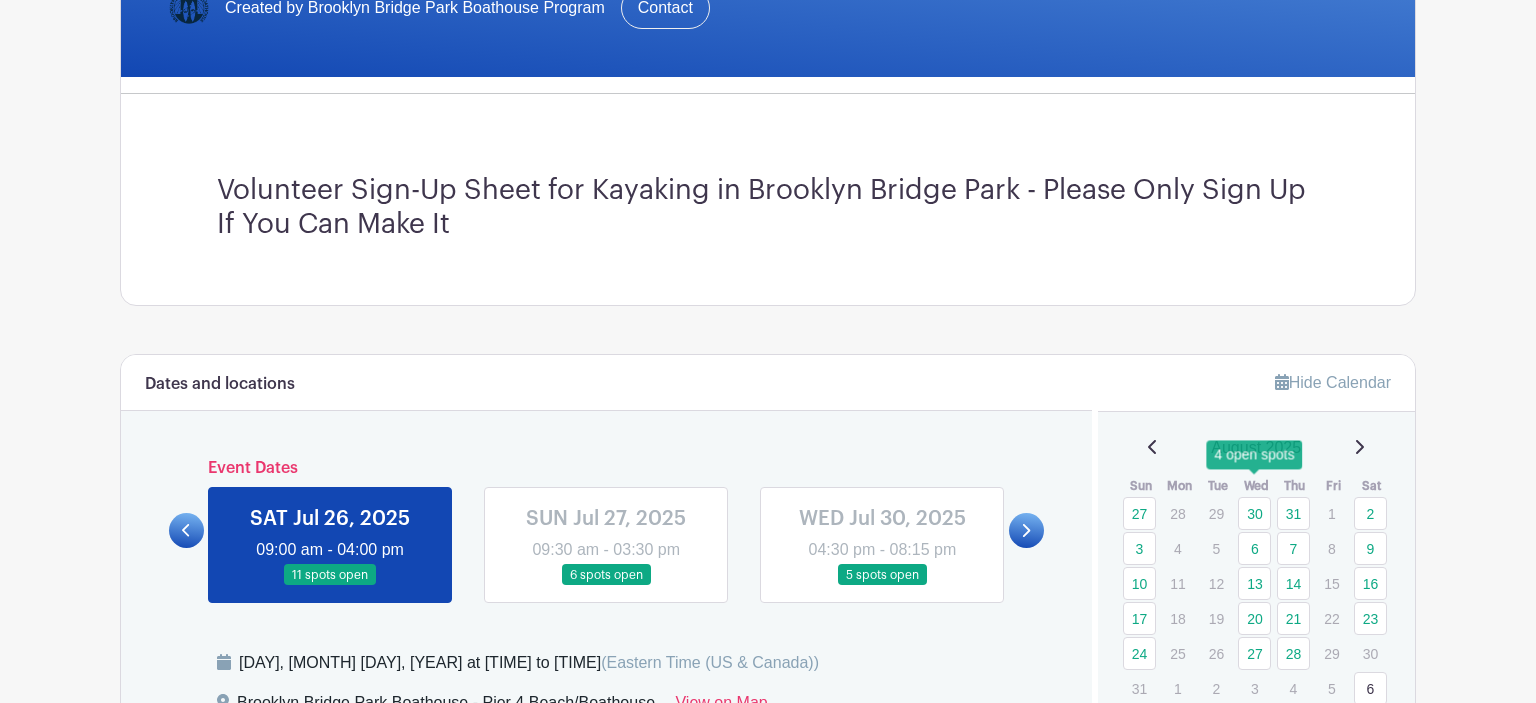 click on "6" at bounding box center (1254, 548) 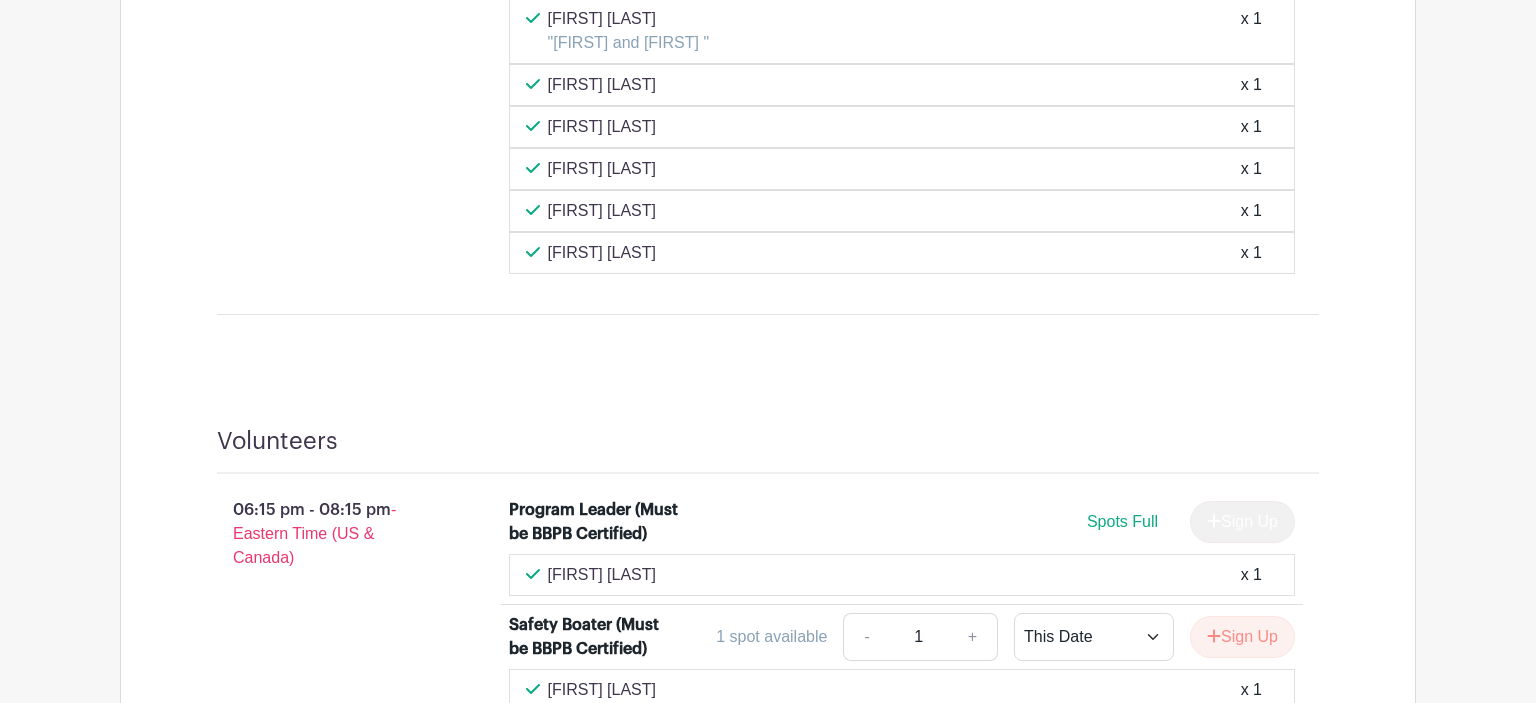 scroll, scrollTop: 1739, scrollLeft: 0, axis: vertical 